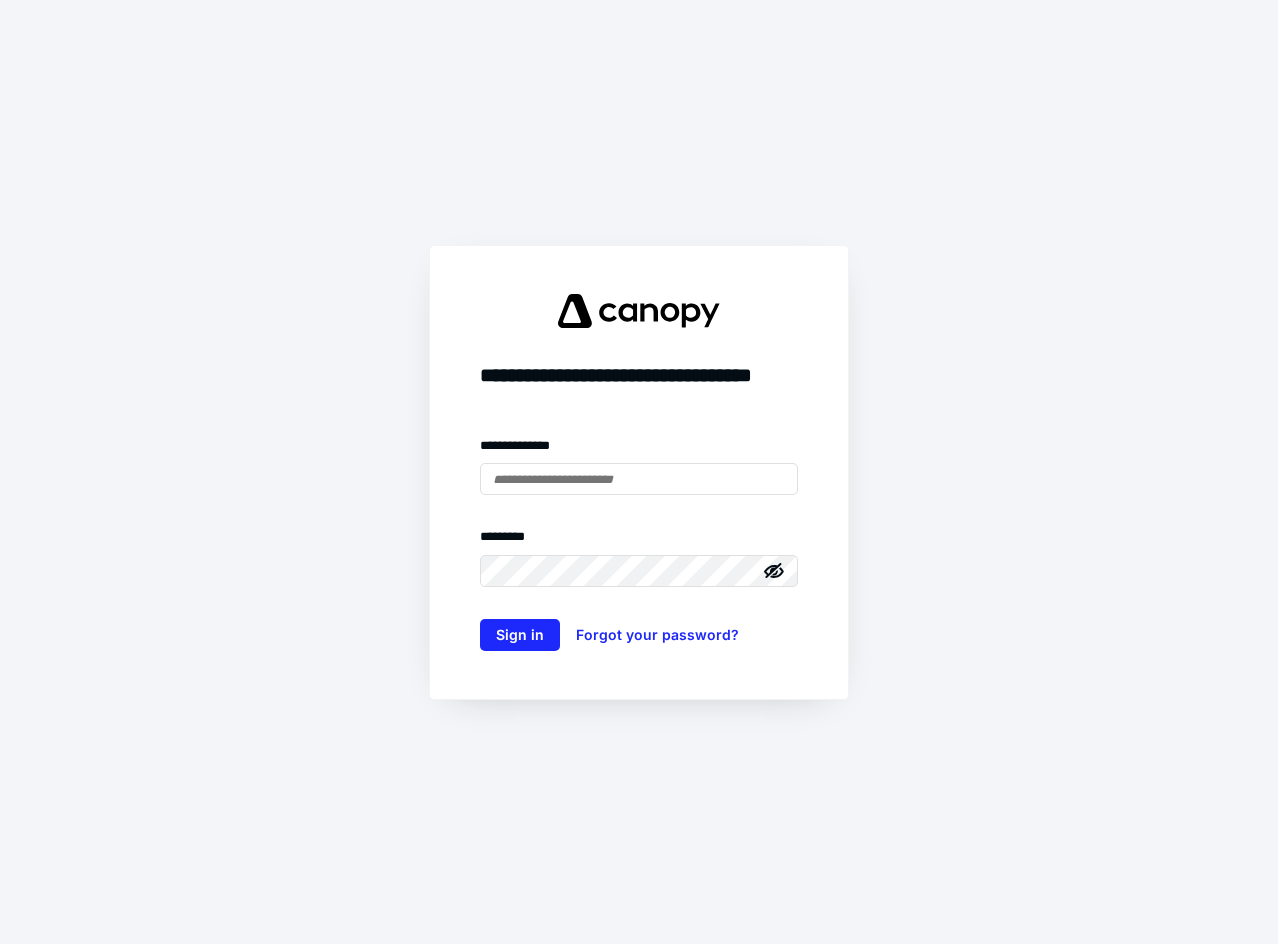 scroll, scrollTop: 0, scrollLeft: 0, axis: both 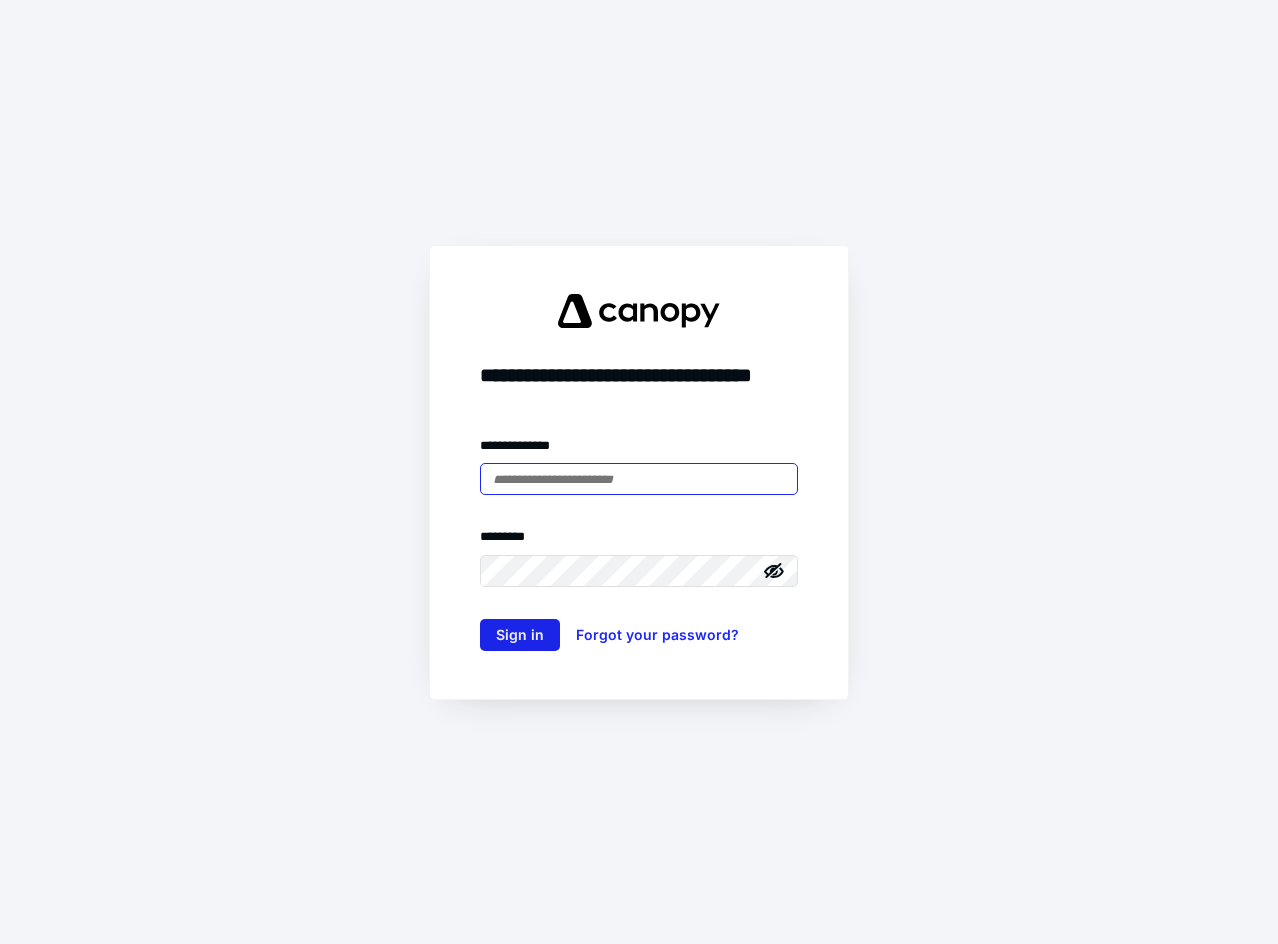 type on "**********" 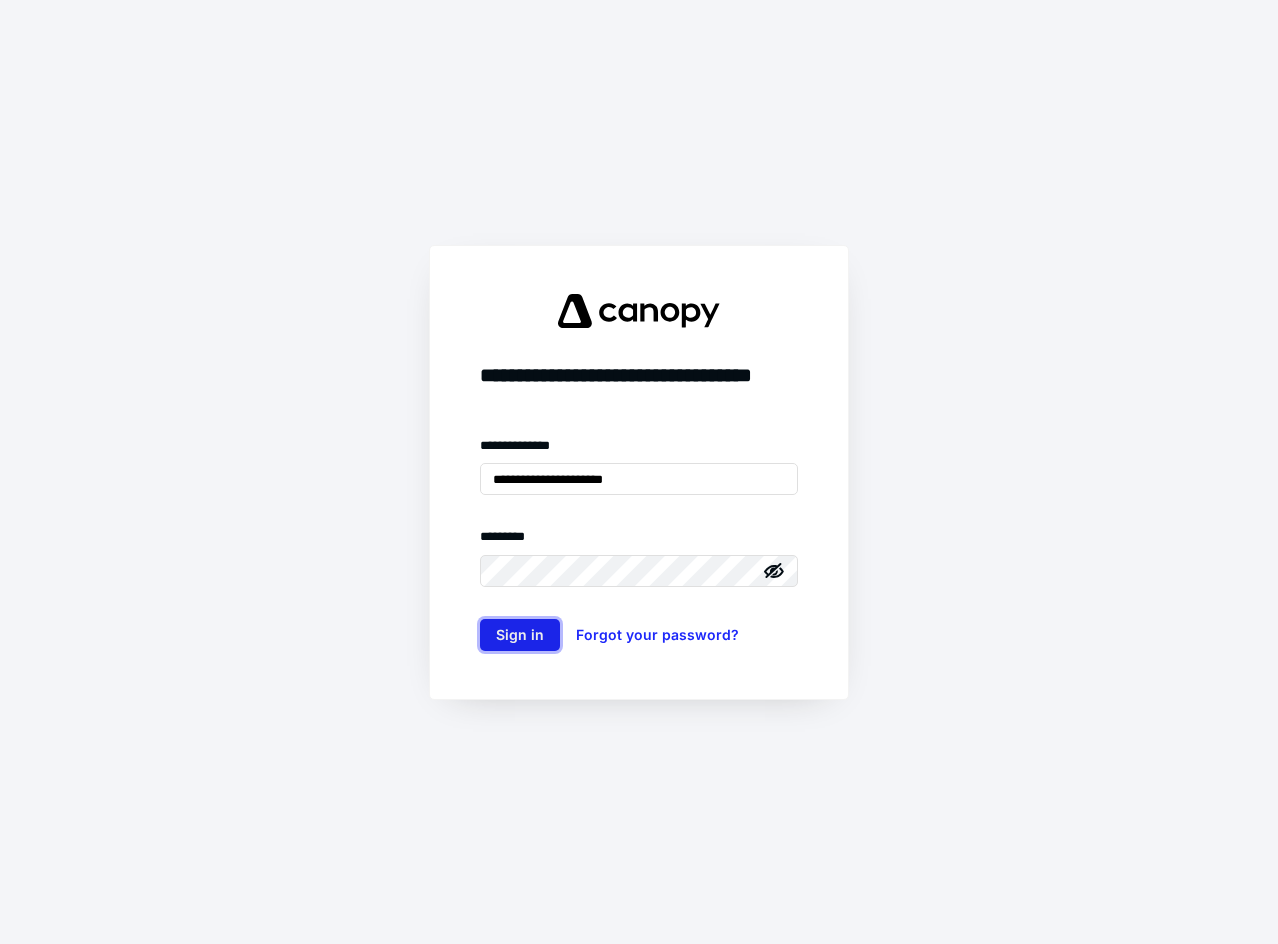 click on "Sign in" at bounding box center (520, 635) 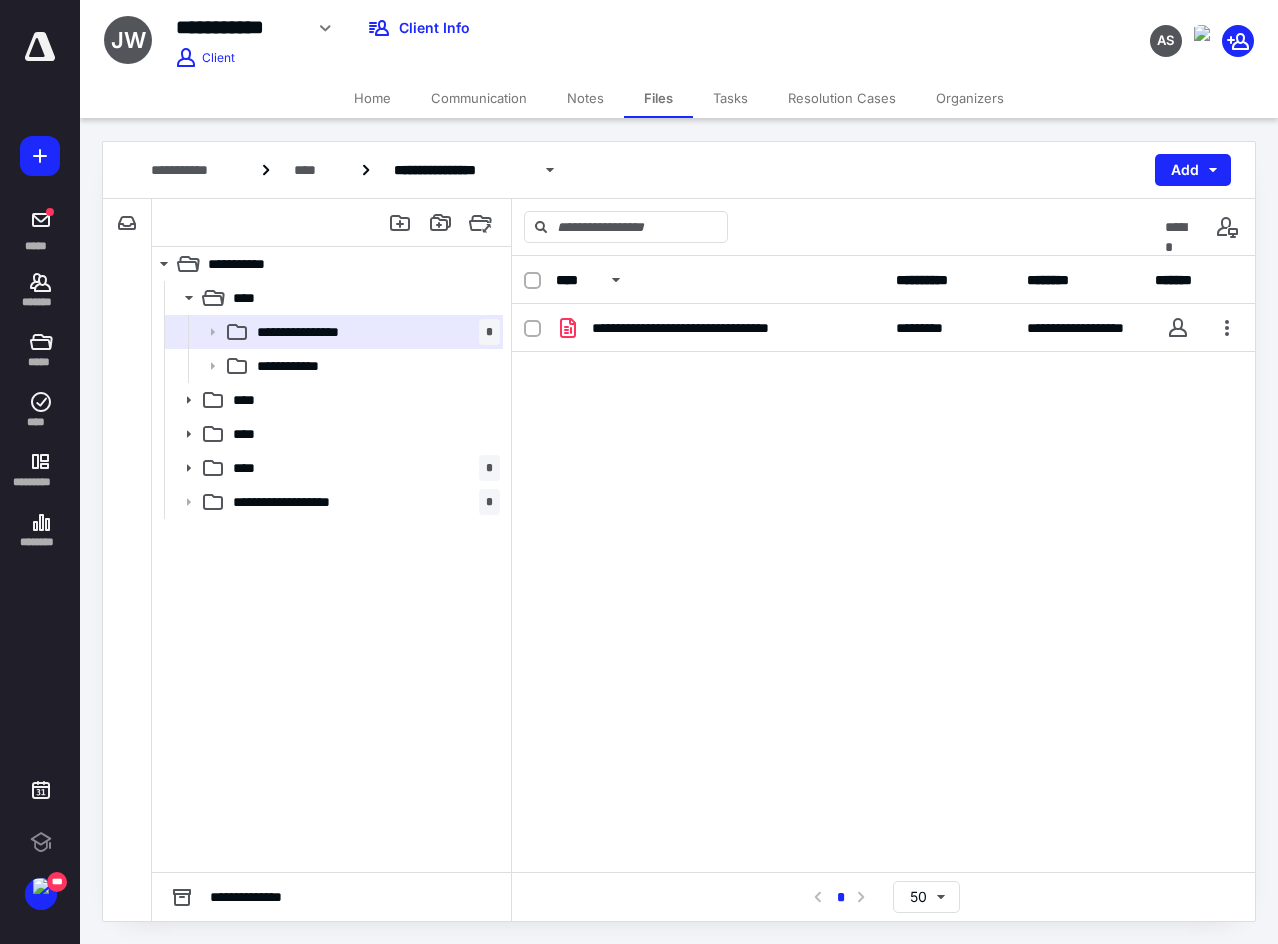 scroll, scrollTop: 0, scrollLeft: 0, axis: both 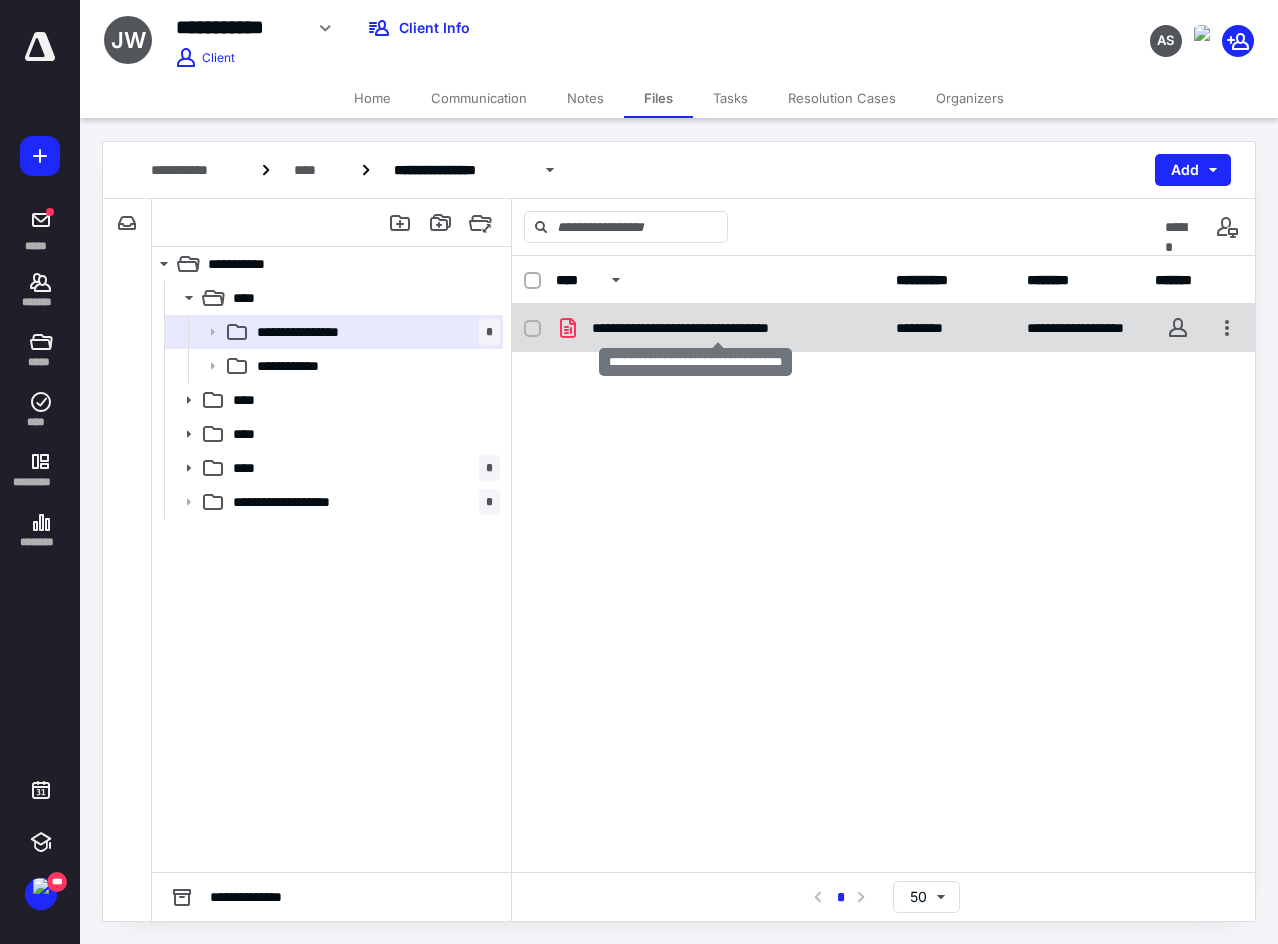 click on "**********" at bounding box center [718, 328] 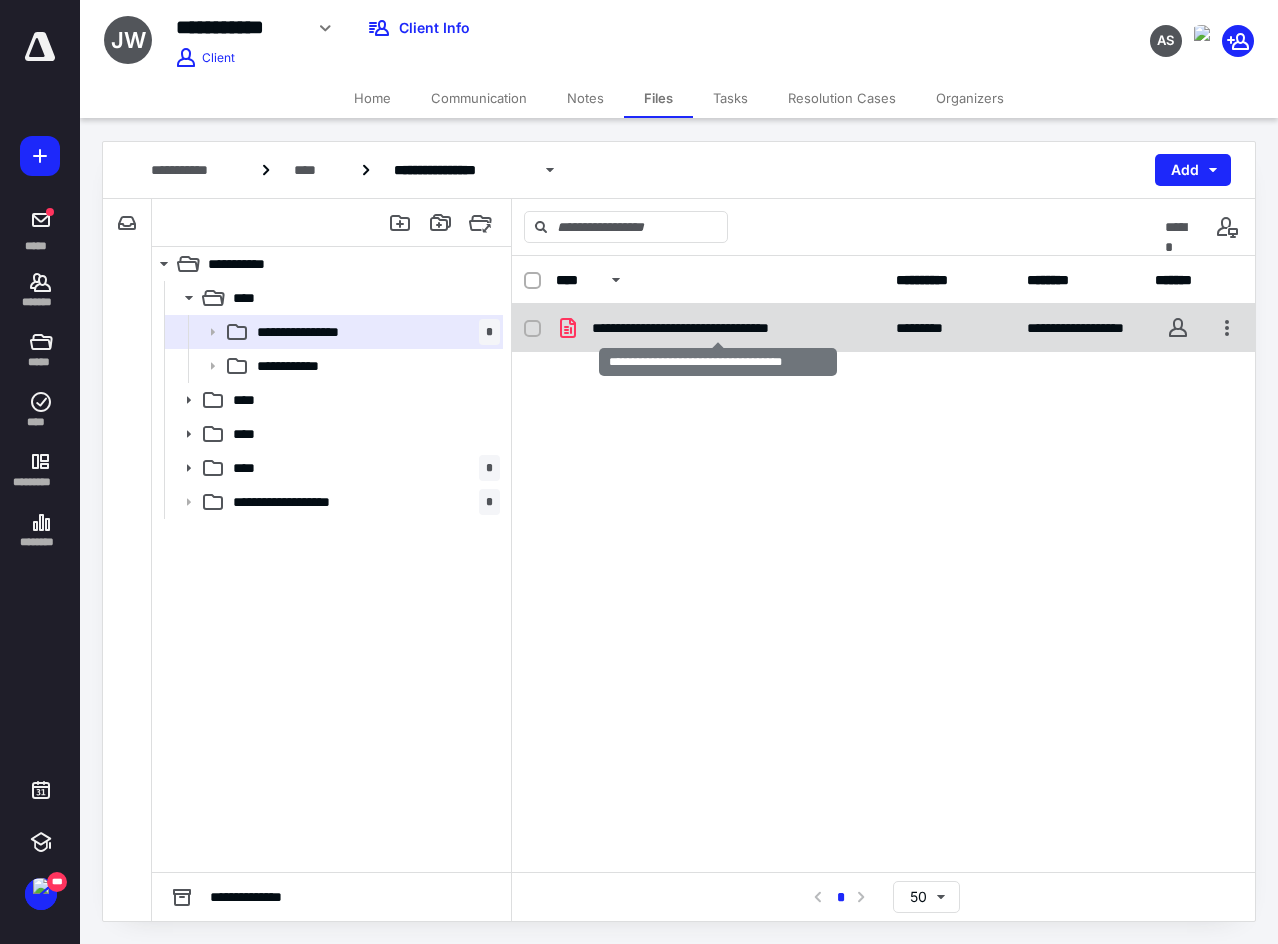 click on "**********" at bounding box center [718, 328] 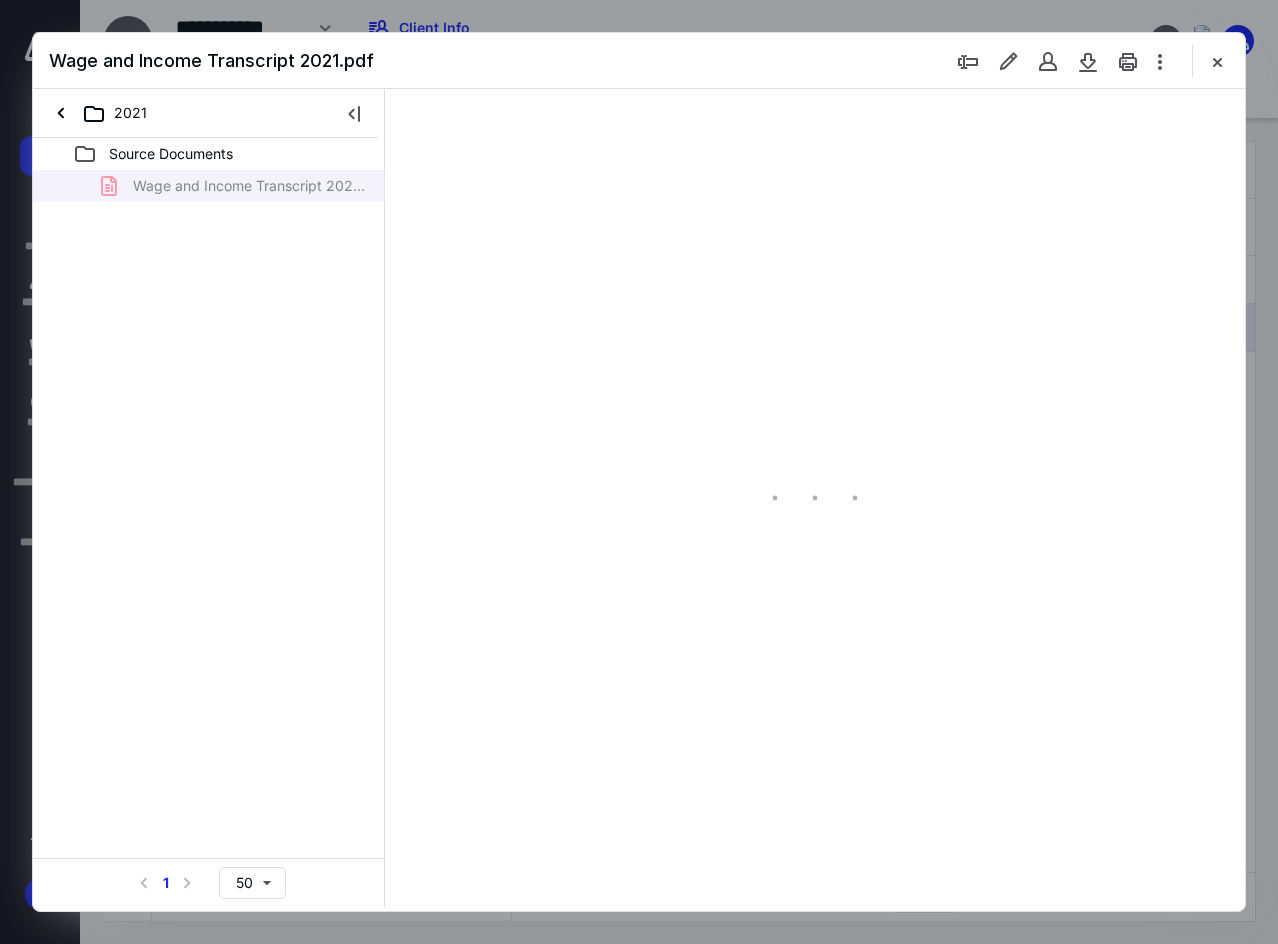 scroll, scrollTop: 0, scrollLeft: 0, axis: both 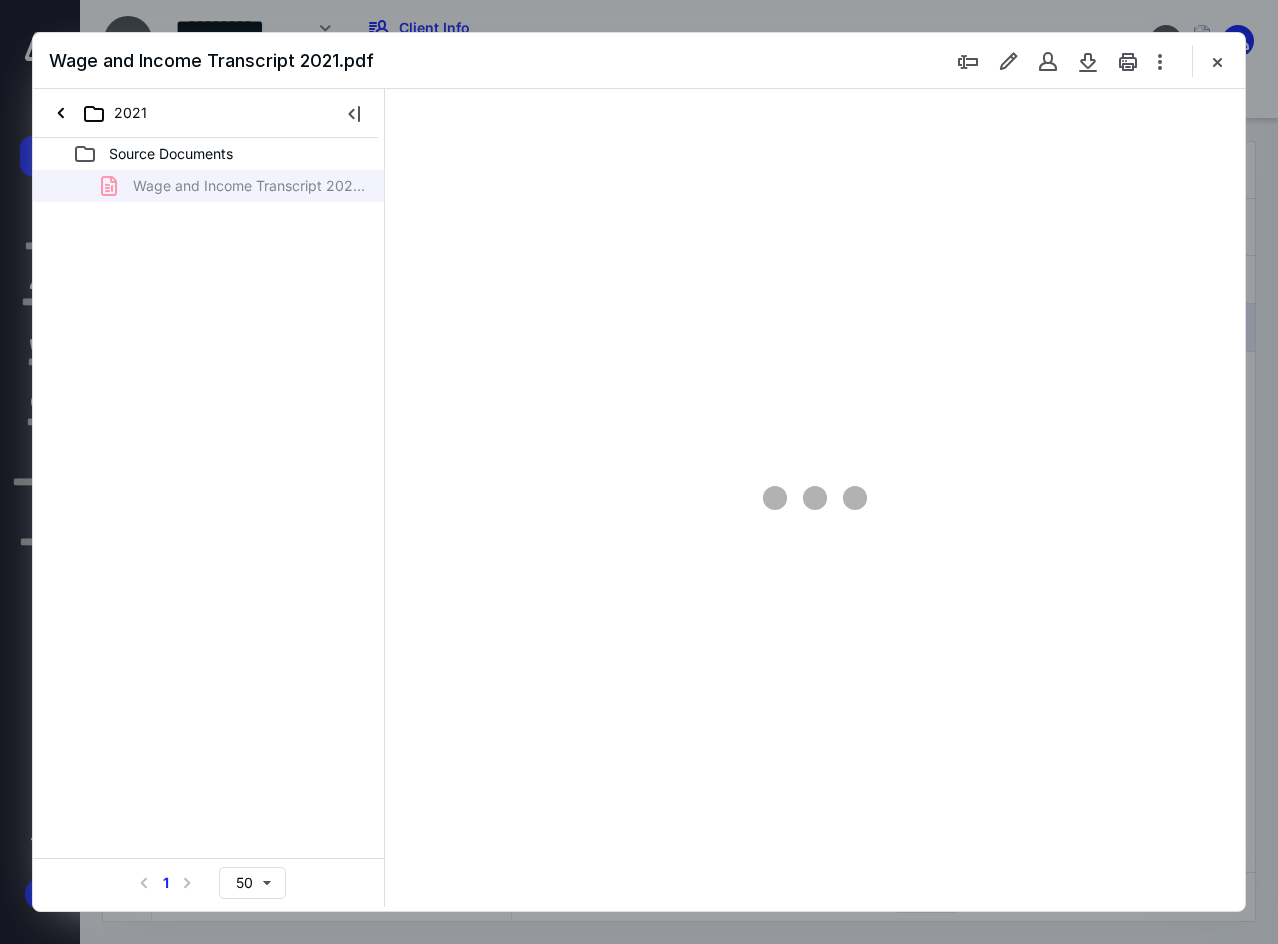 type on "137" 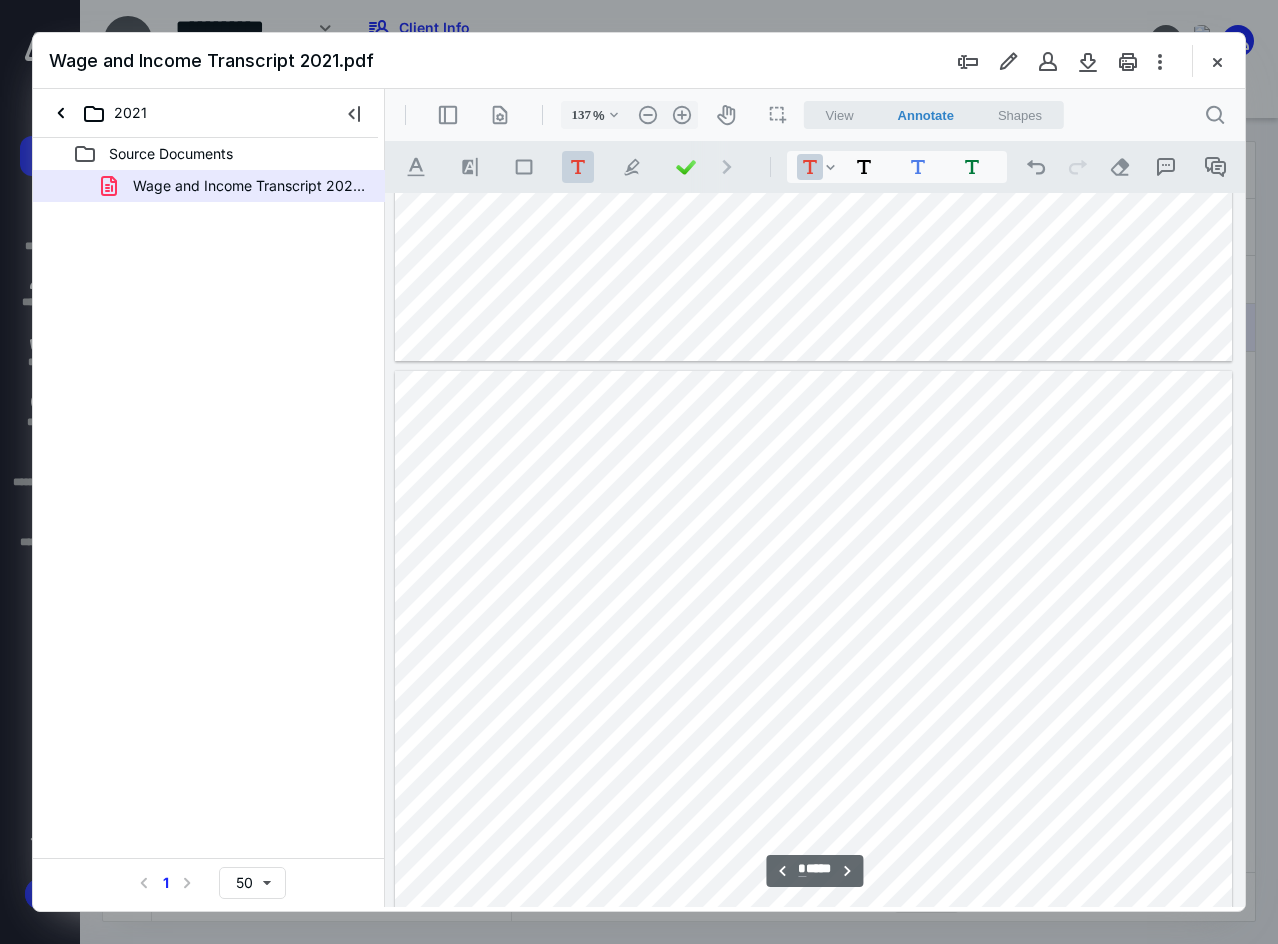 scroll, scrollTop: 3209, scrollLeft: 0, axis: vertical 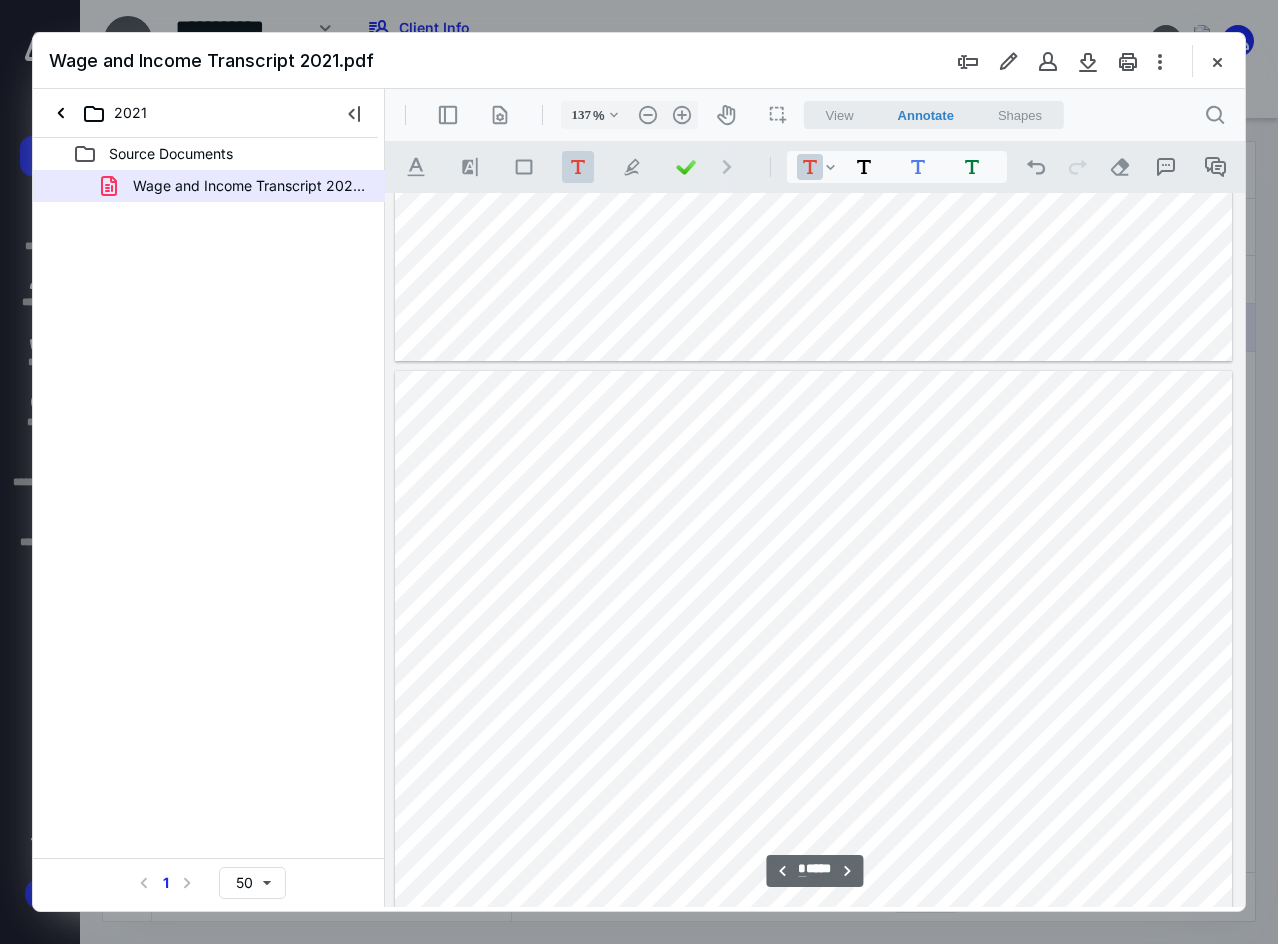 drag, startPoint x: 1242, startPoint y: 267, endPoint x: 1274, endPoint y: 872, distance: 605.8457 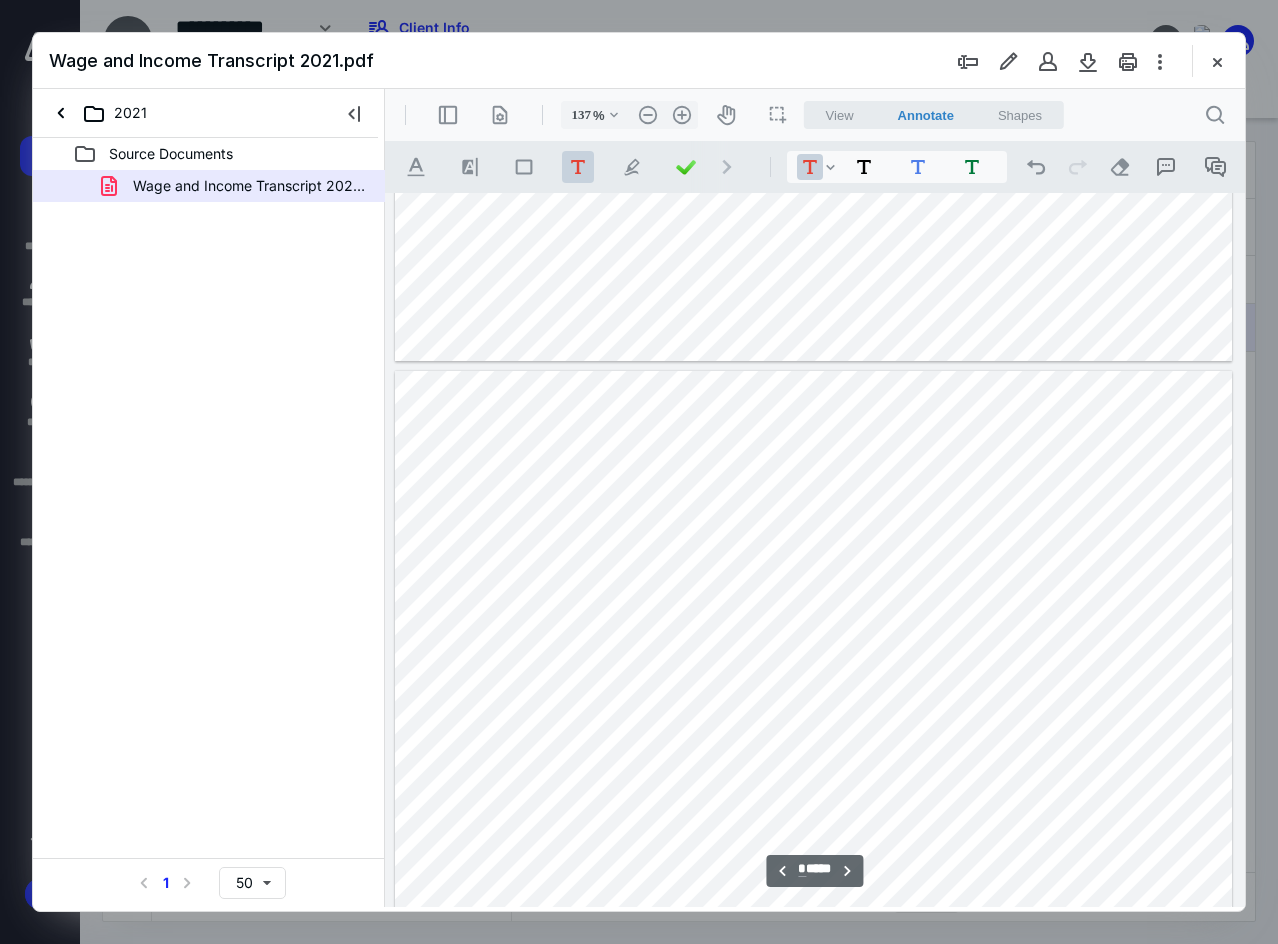 click at bounding box center (814, 14041) 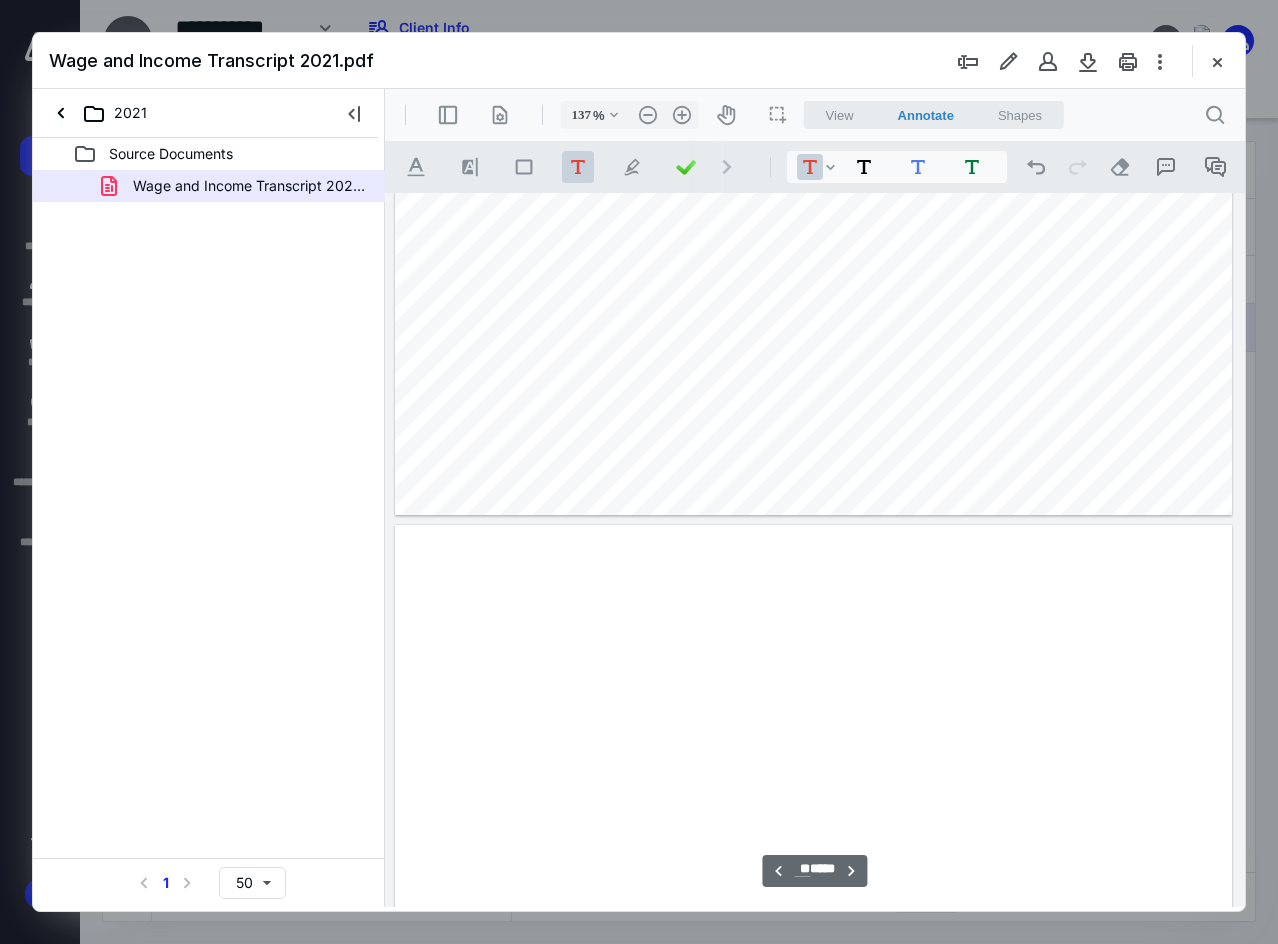 type on "**" 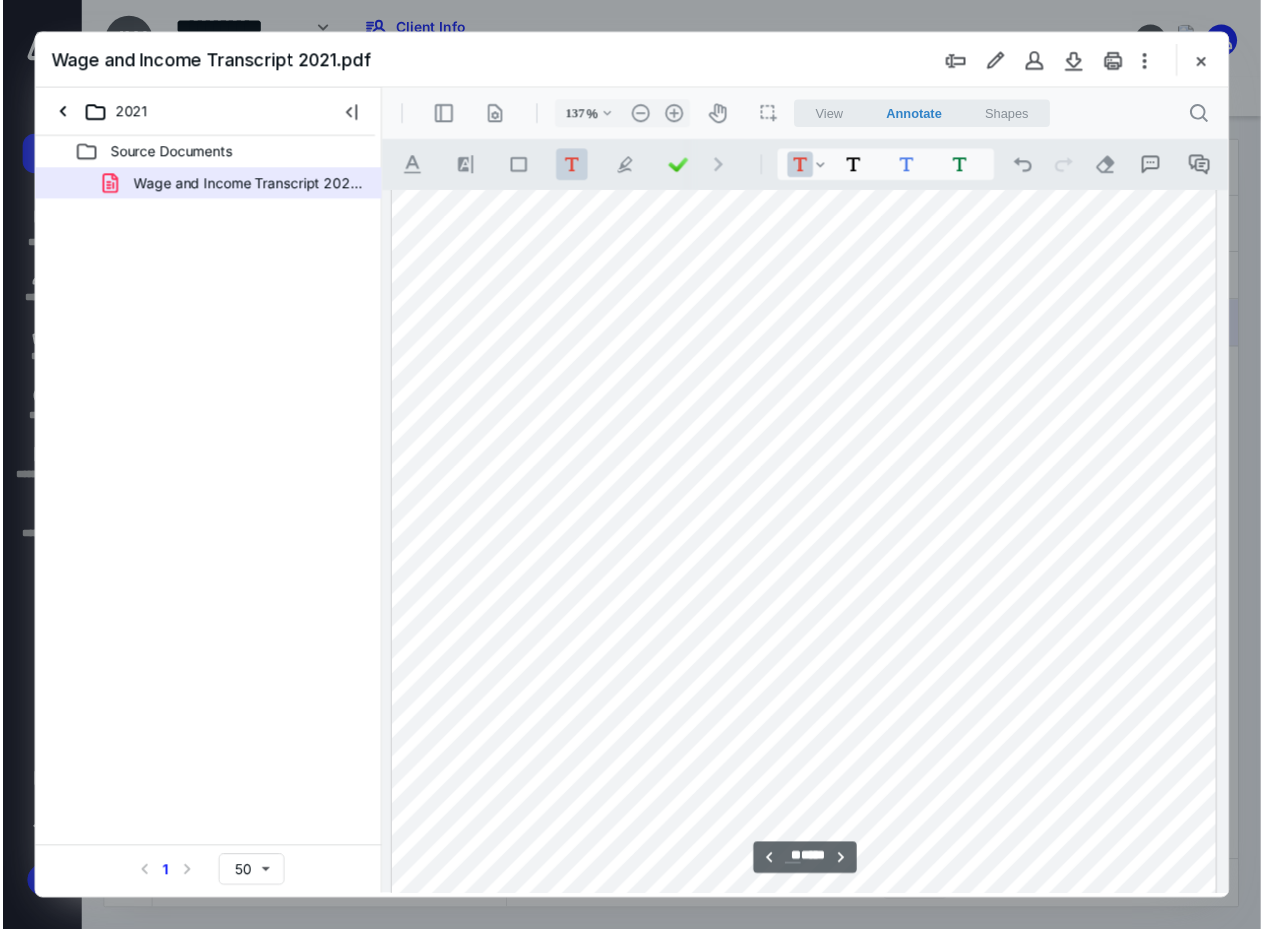 scroll, scrollTop: 27474, scrollLeft: 0, axis: vertical 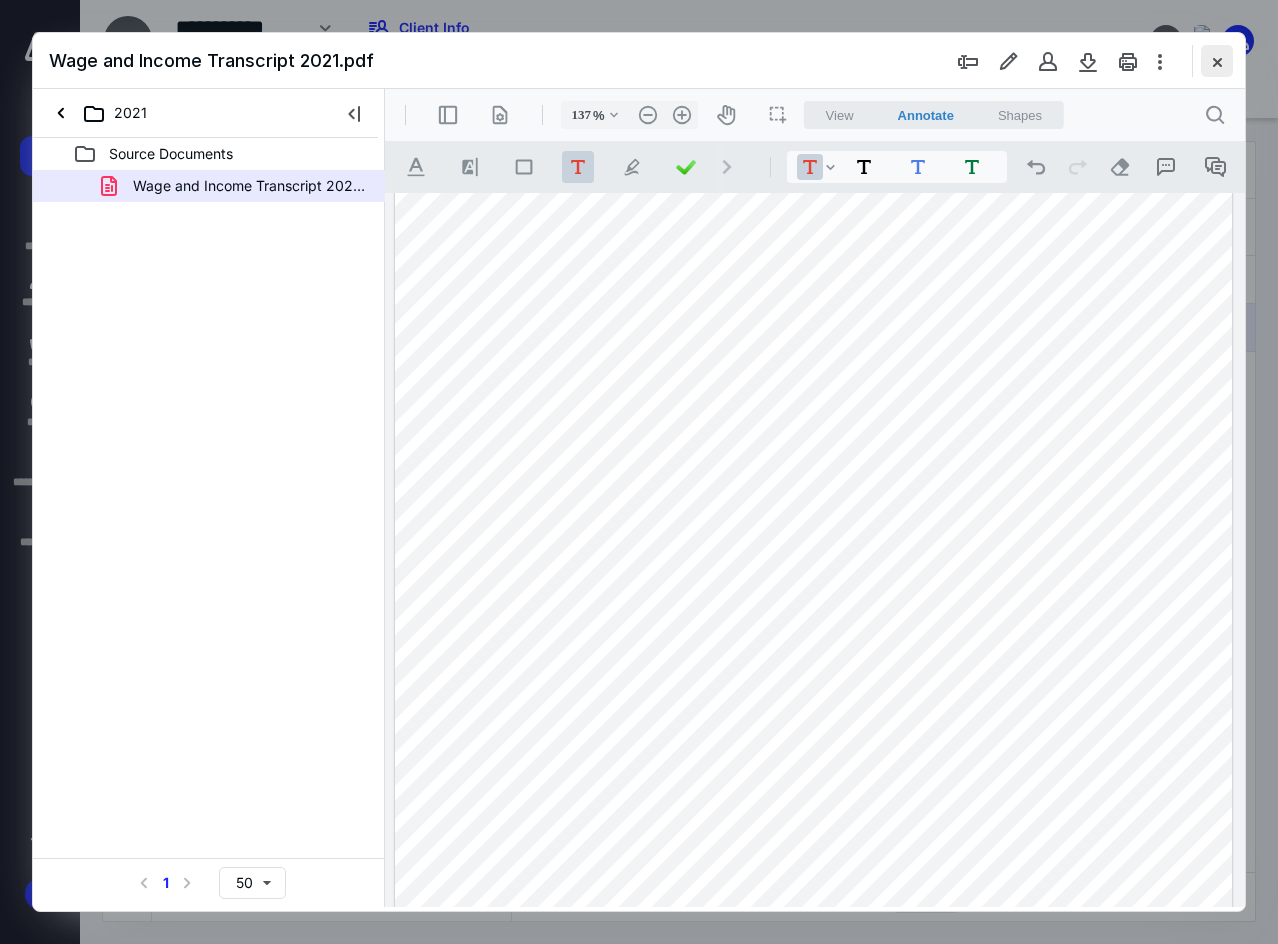 click at bounding box center [1217, 61] 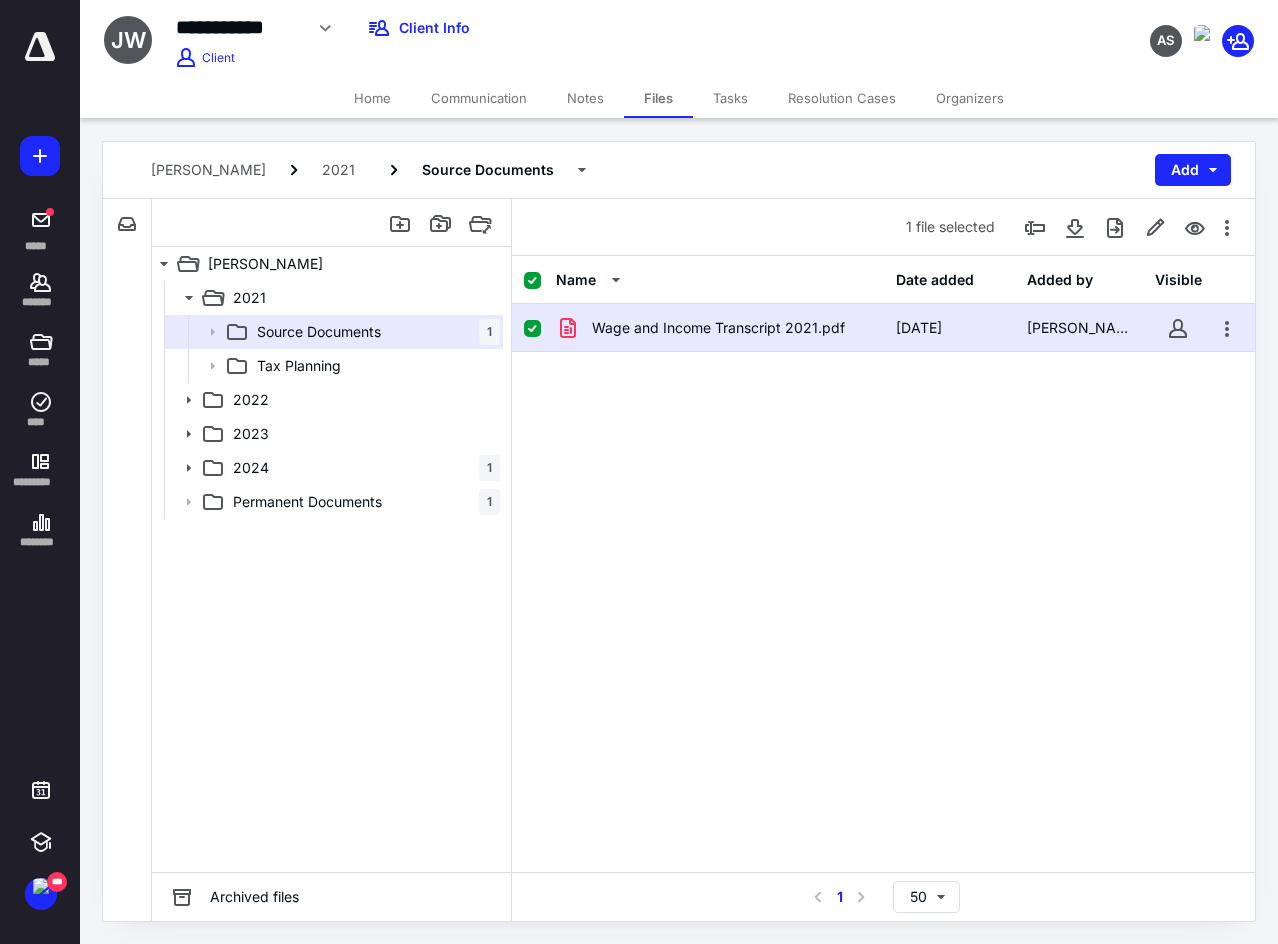 click on "Tasks" at bounding box center [730, 98] 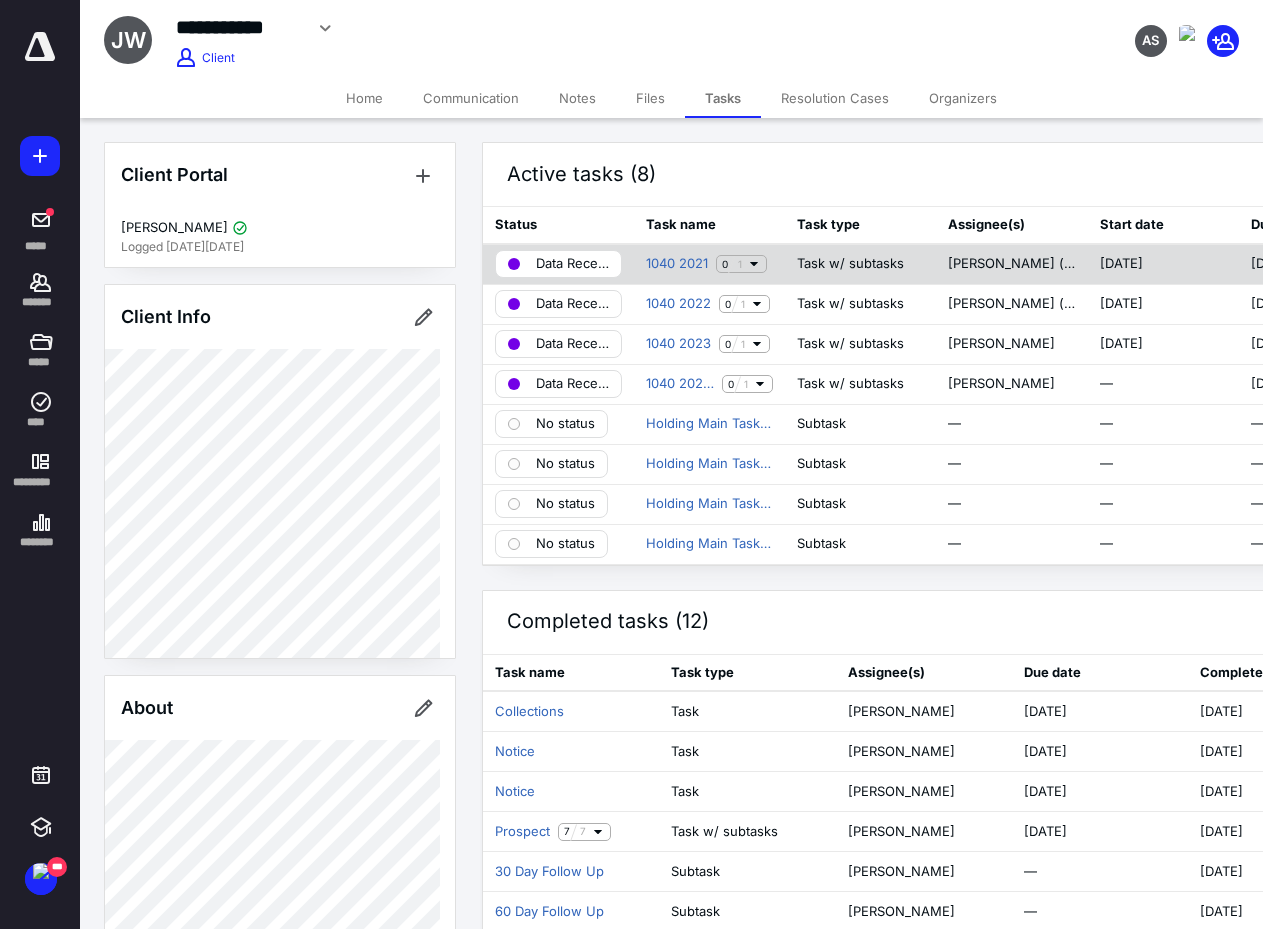 click on "Data Received" at bounding box center [572, 264] 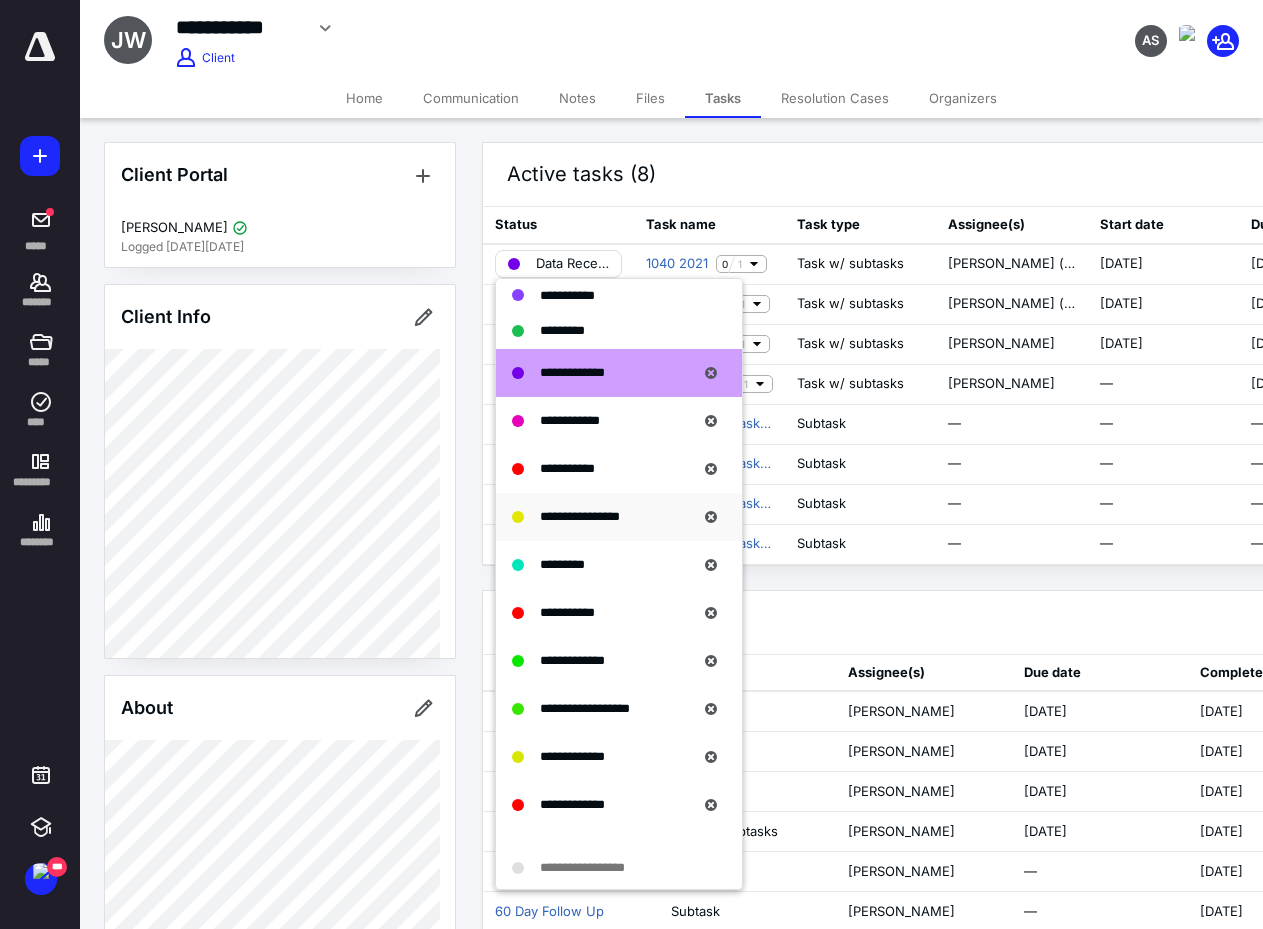 scroll, scrollTop: 300, scrollLeft: 0, axis: vertical 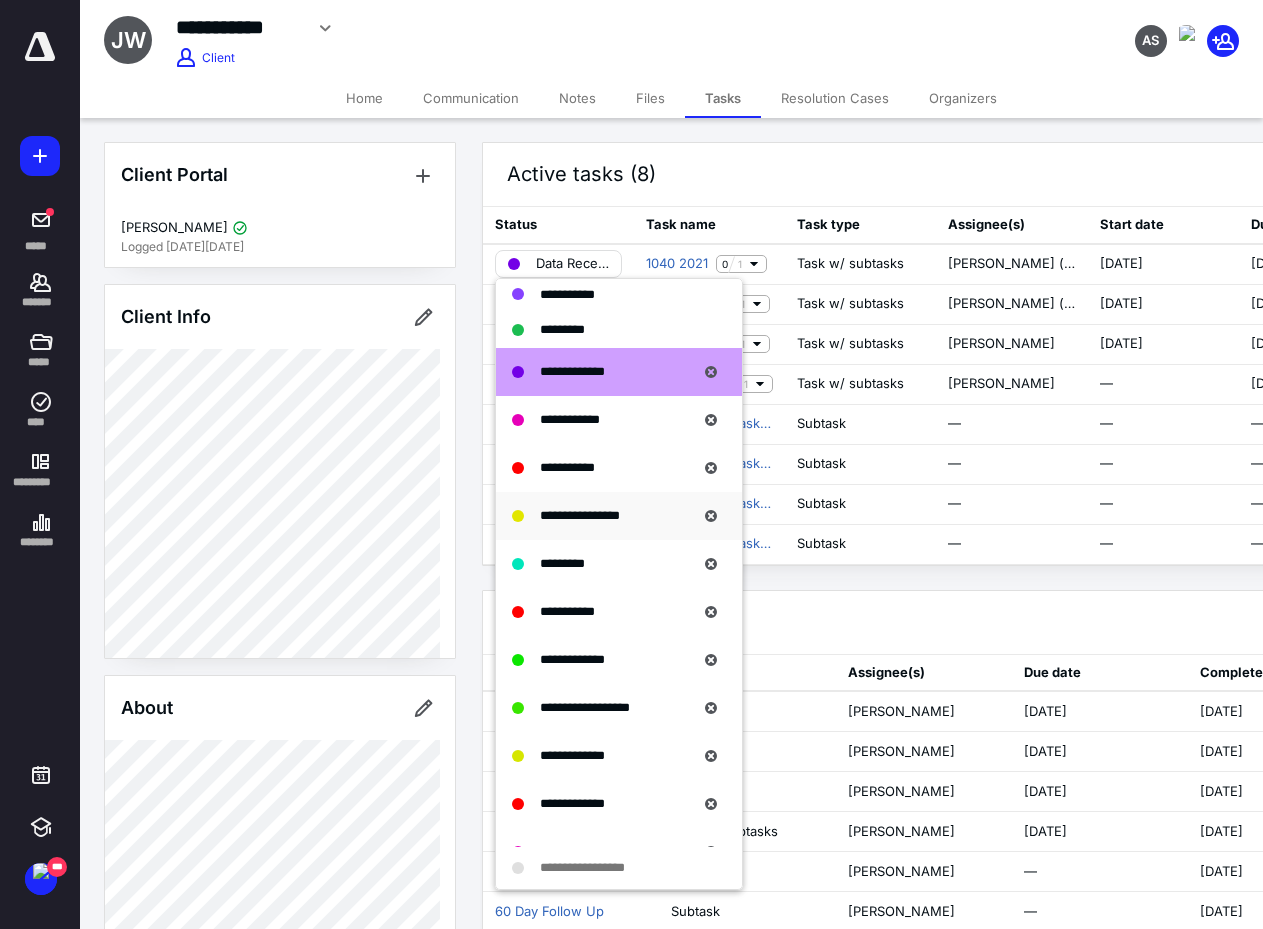 click on "**********" at bounding box center [580, 515] 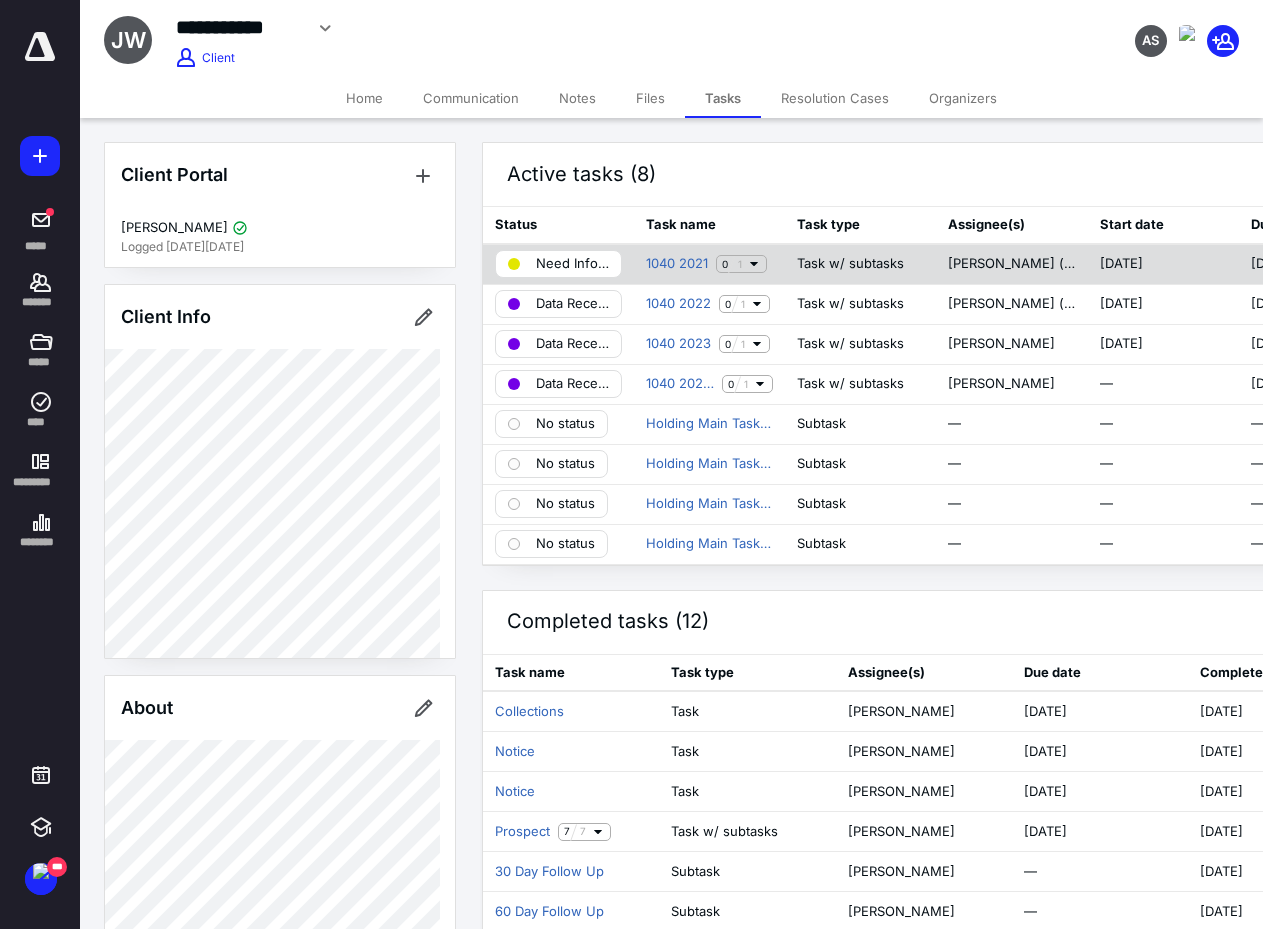 click on "[DATE]" at bounding box center (1163, 264) 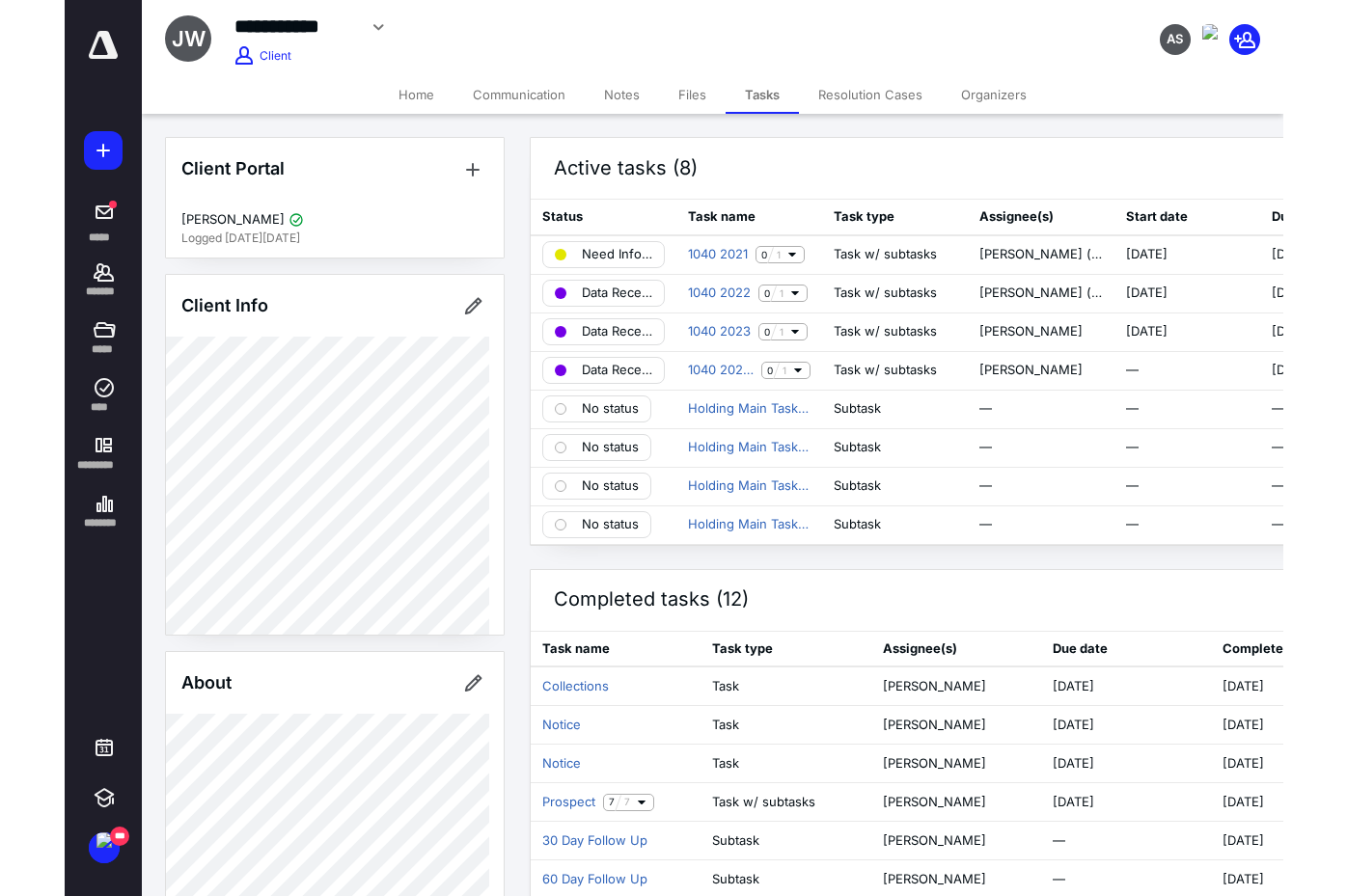 scroll, scrollTop: 3, scrollLeft: 0, axis: vertical 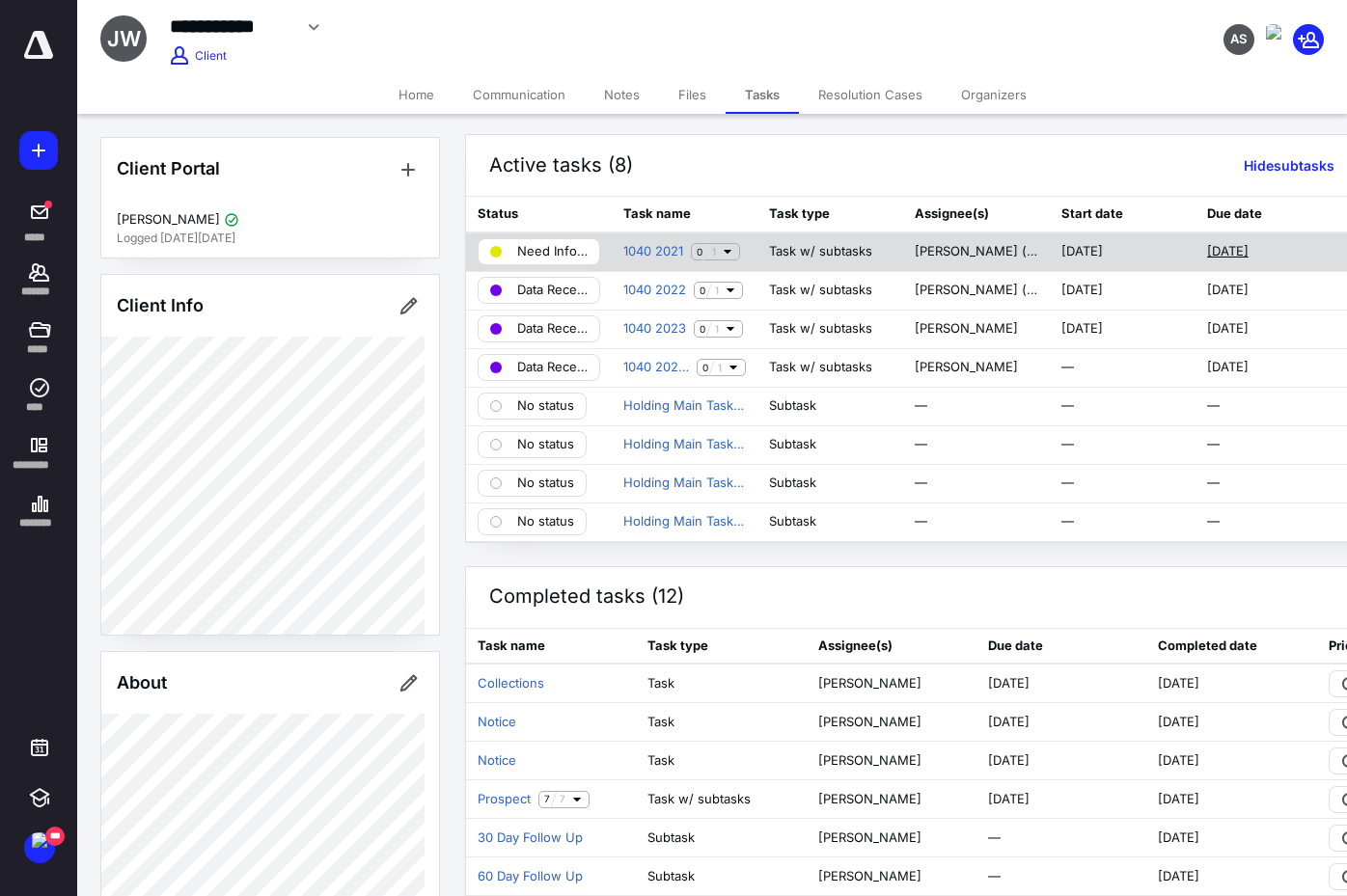 click on "[DATE]" at bounding box center [1227, 252] 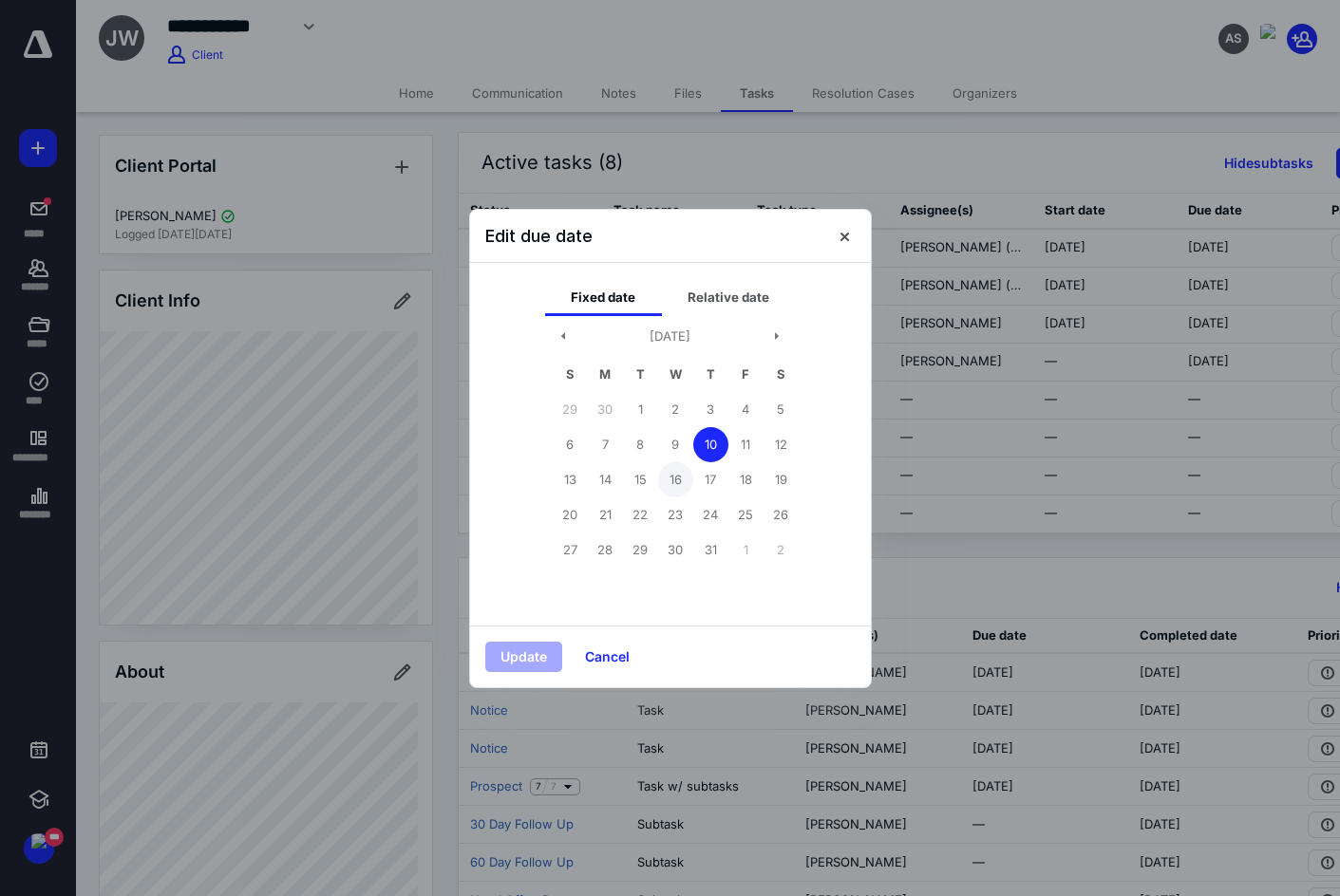click on "16" at bounding box center [675, 479] 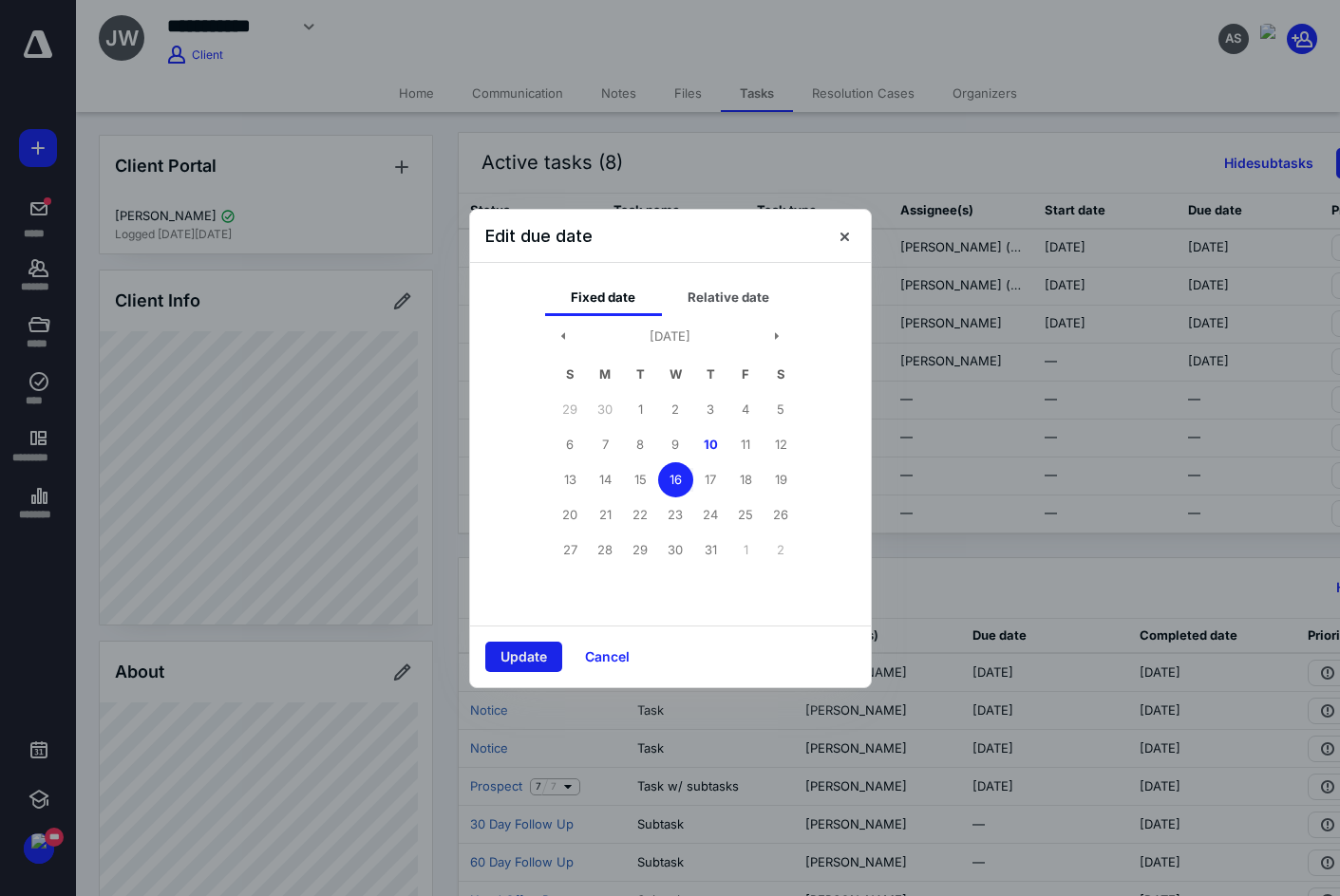 click on "Update" at bounding box center (523, 657) 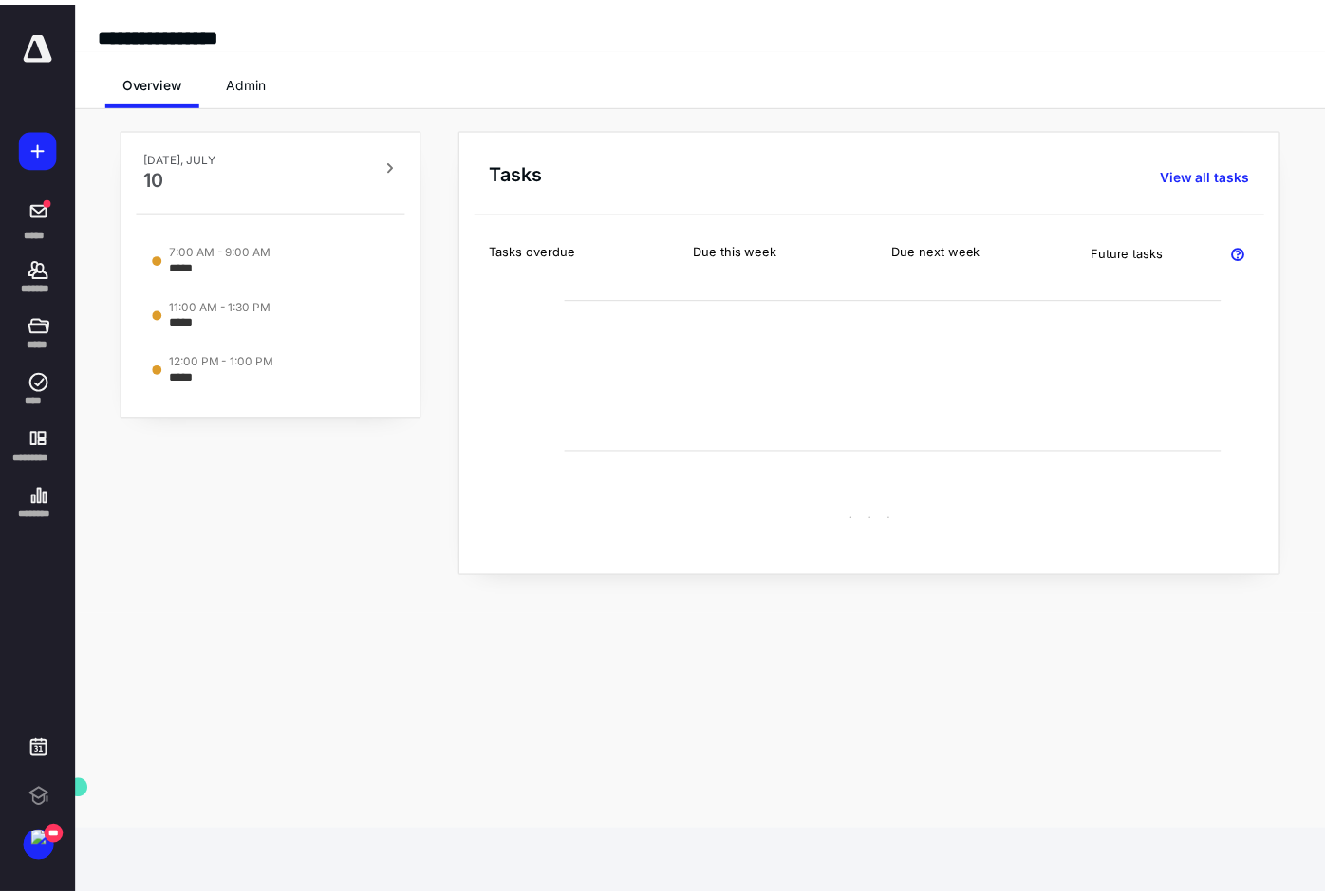 scroll, scrollTop: 0, scrollLeft: 0, axis: both 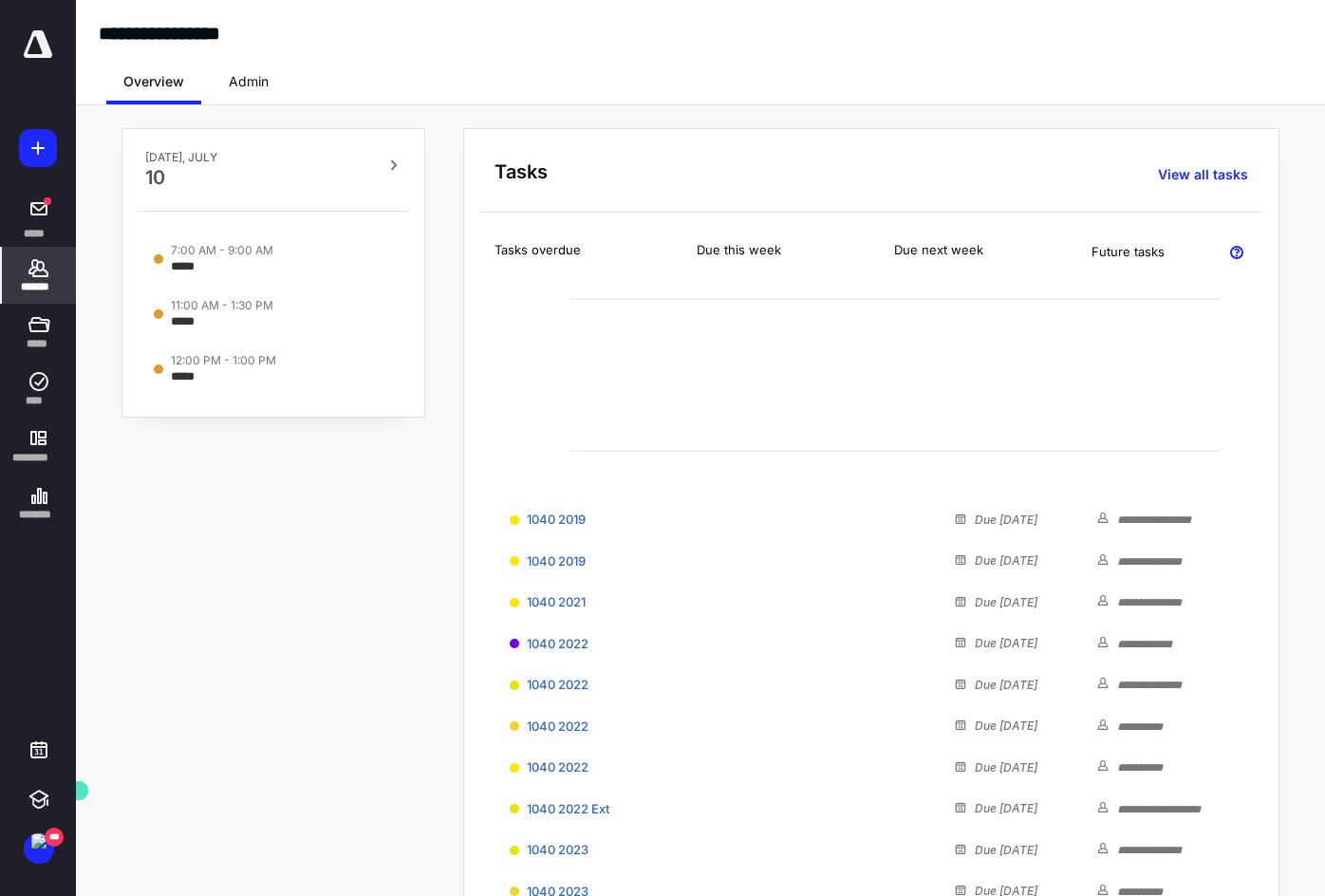 click on "*******" at bounding box center (39, 287) 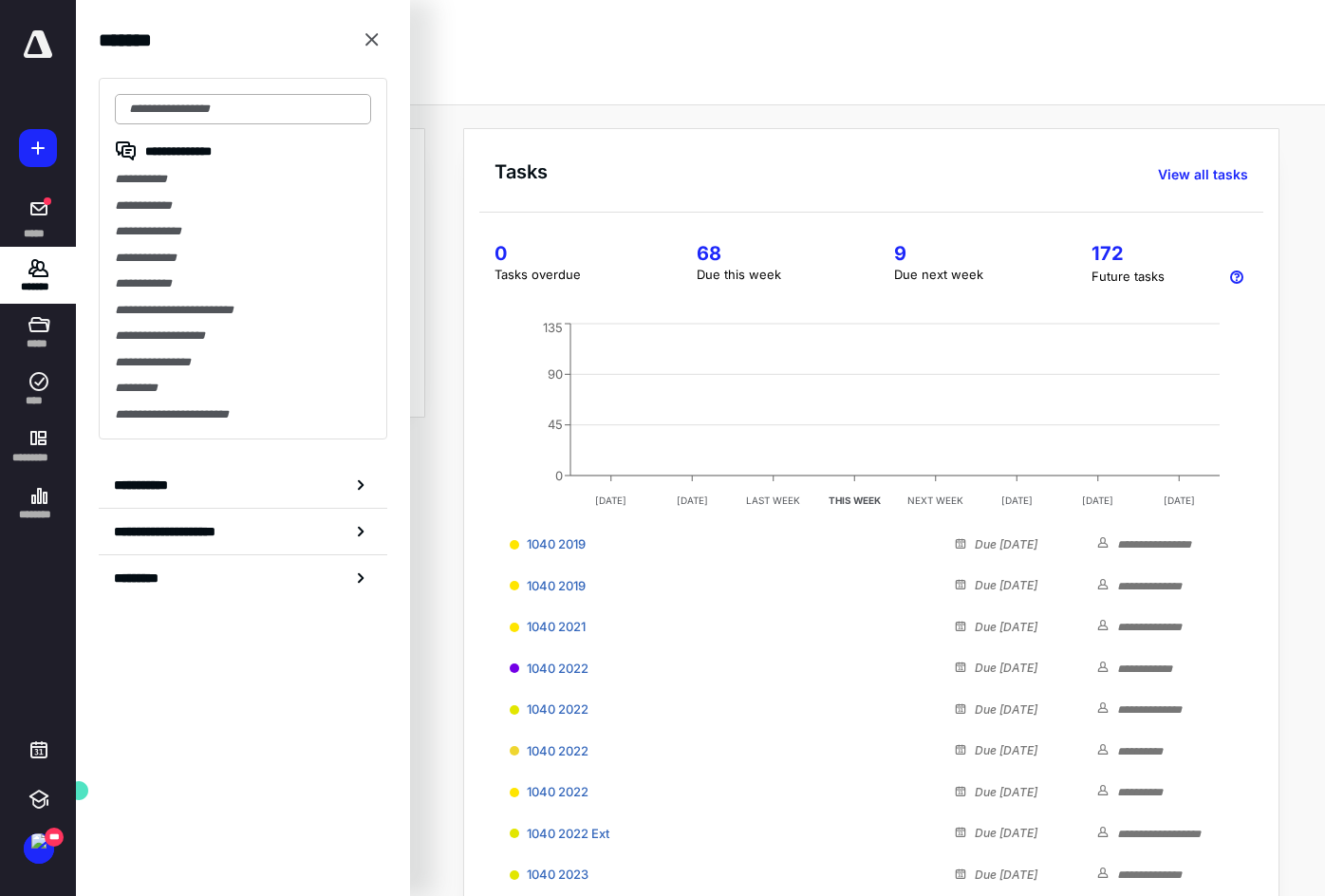click at bounding box center [243, 109] 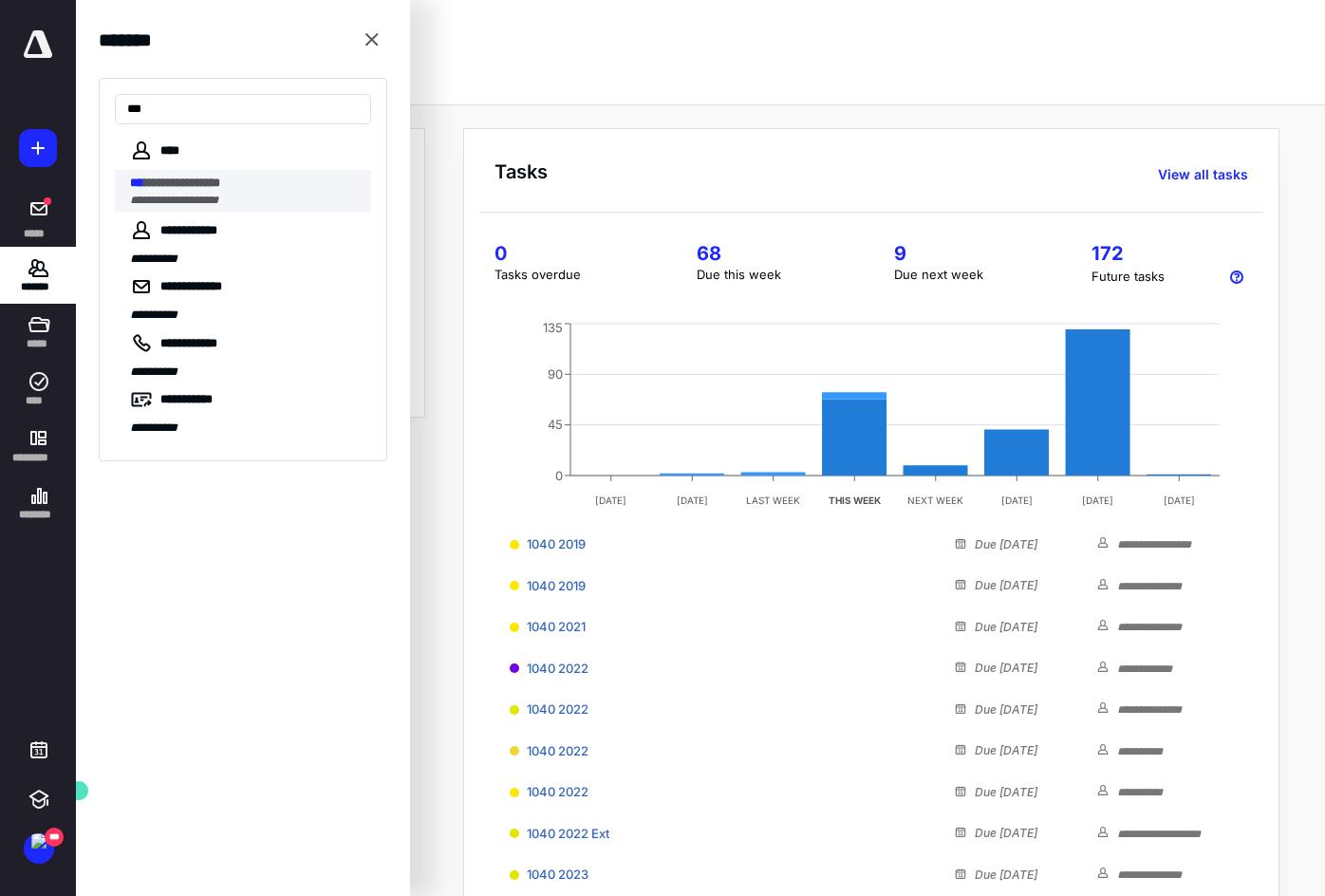 type on "***" 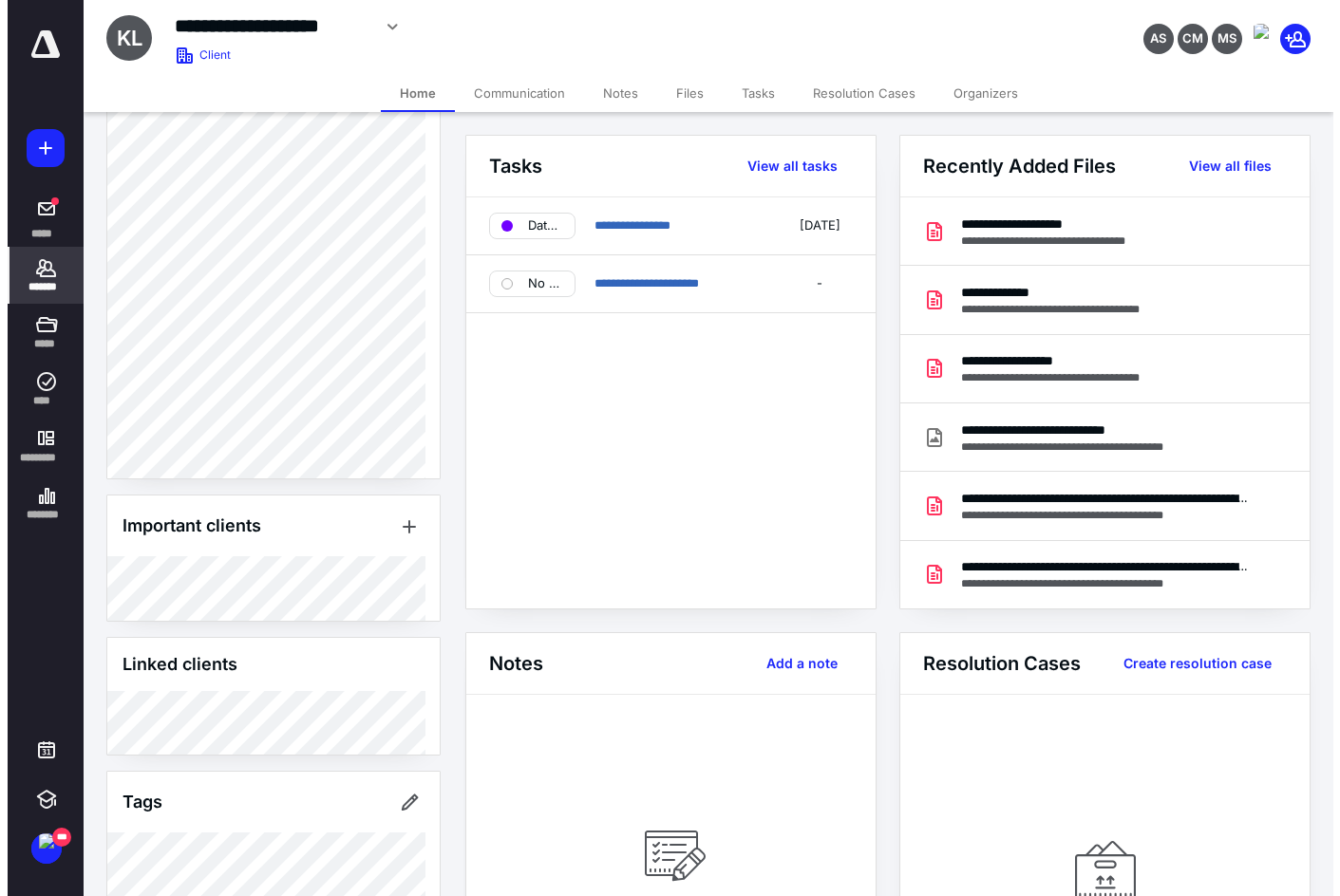 scroll, scrollTop: 806, scrollLeft: 0, axis: vertical 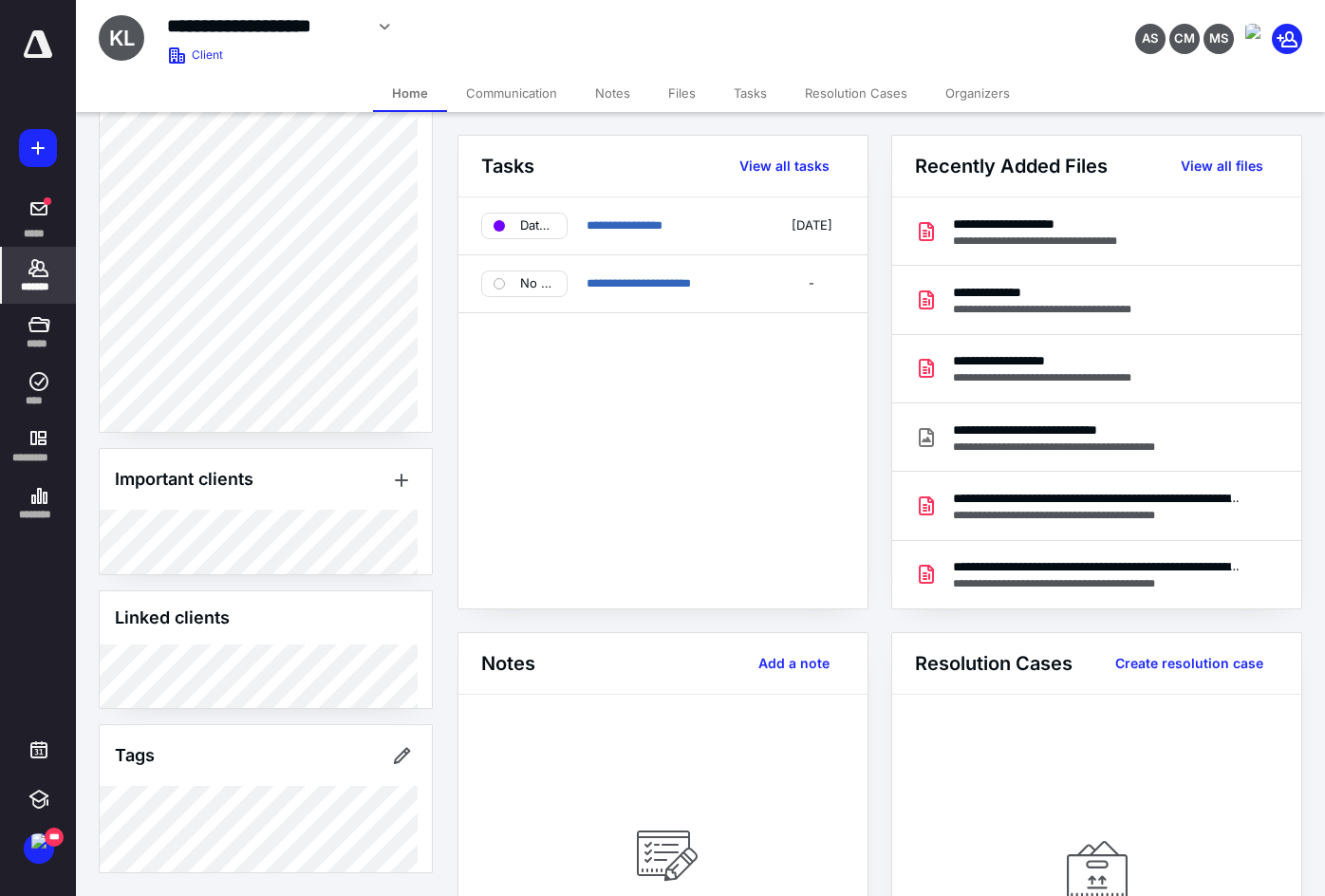 click on "Files" at bounding box center [681, 93] 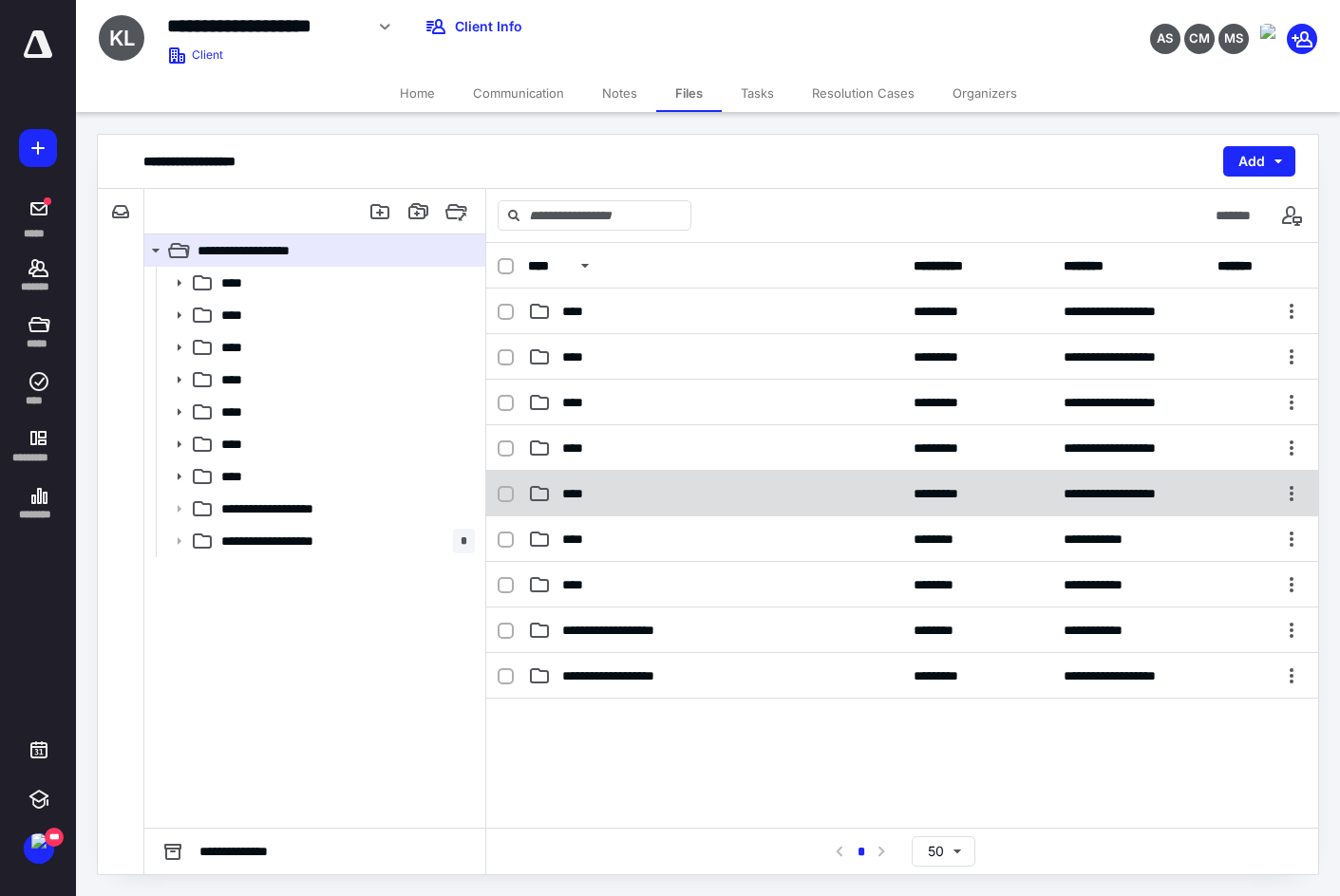 click on "****" at bounding box center [715, 494] 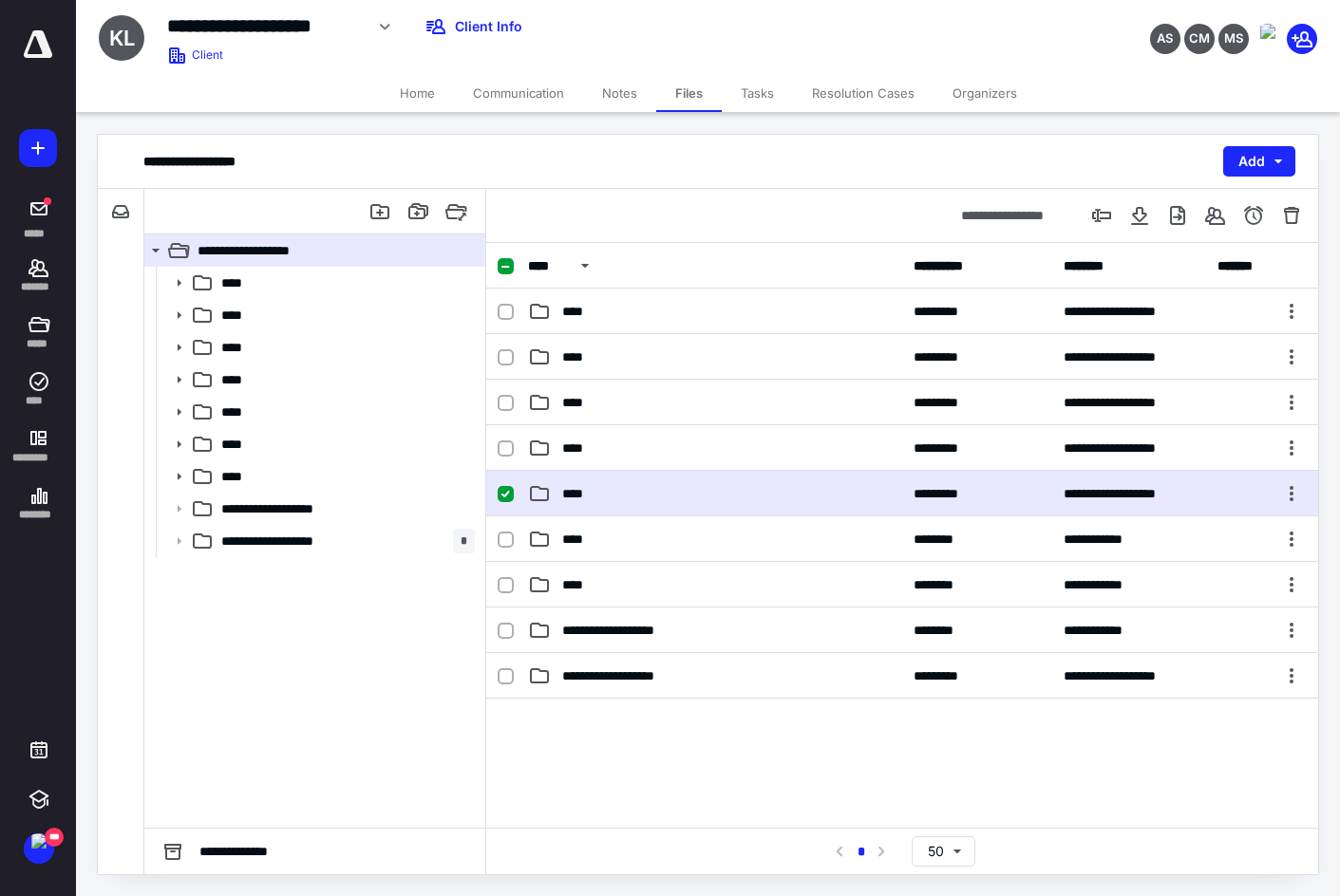 click on "****" at bounding box center [715, 494] 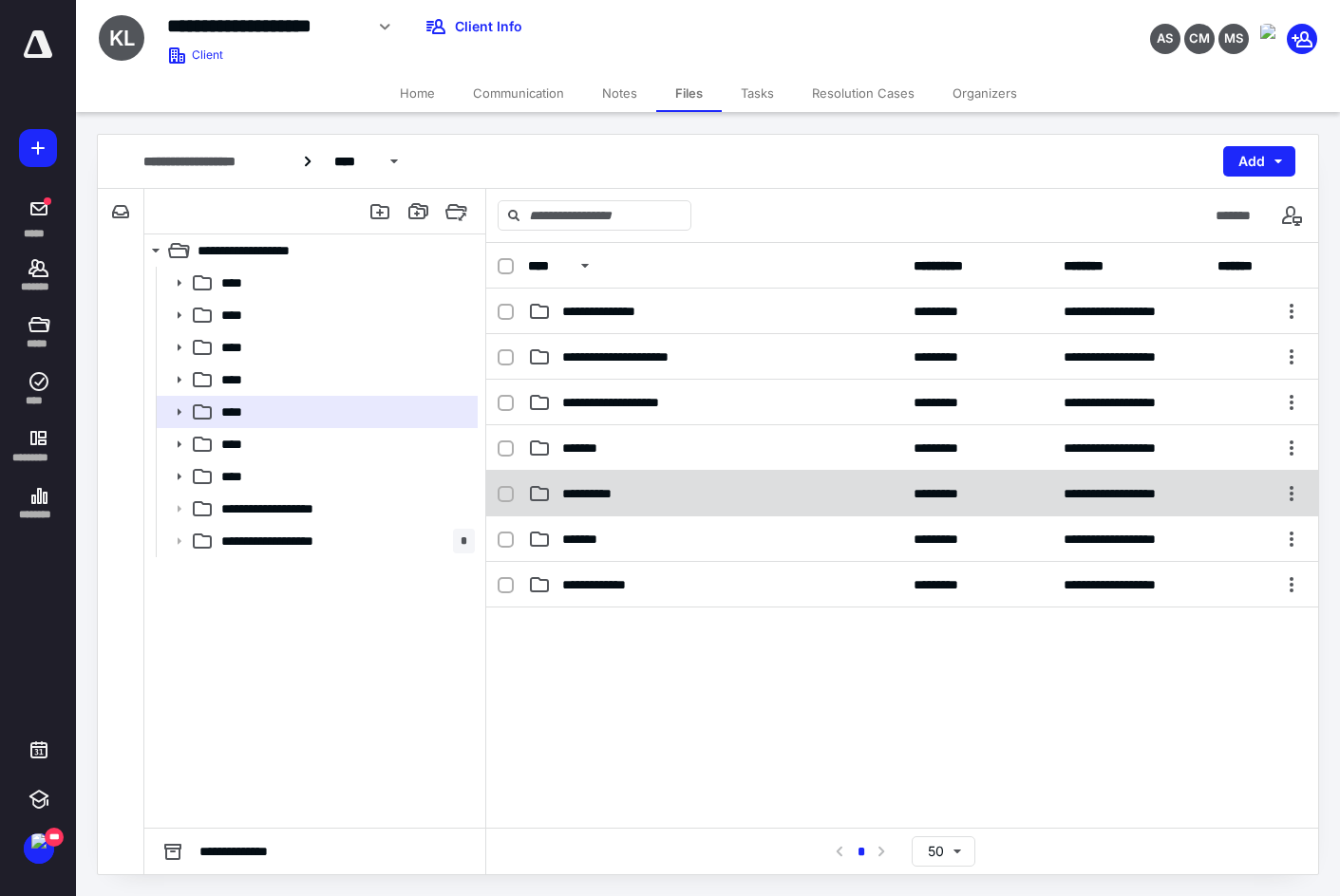 click on "**********" at bounding box center [595, 494] 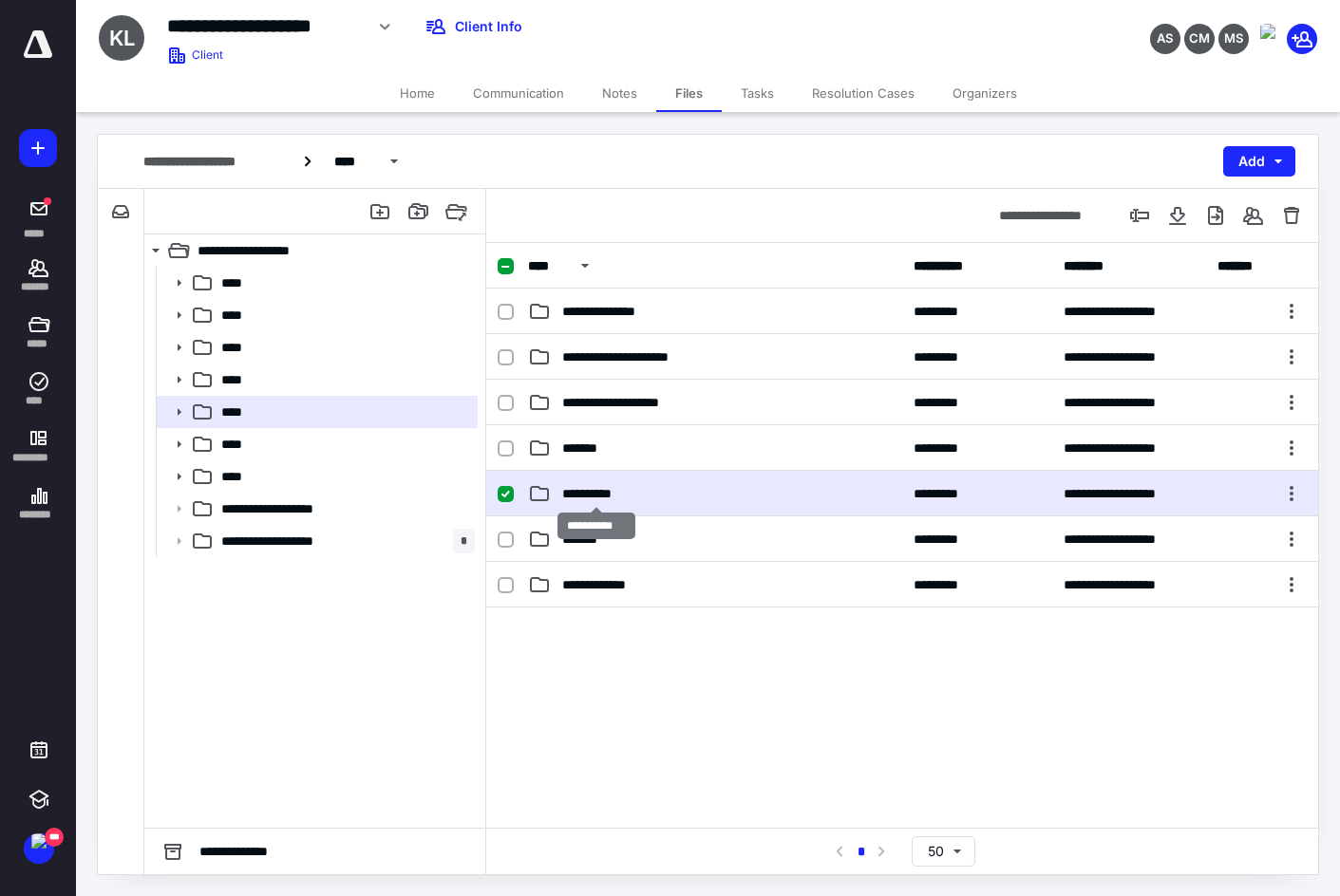 click on "**********" at bounding box center (595, 494) 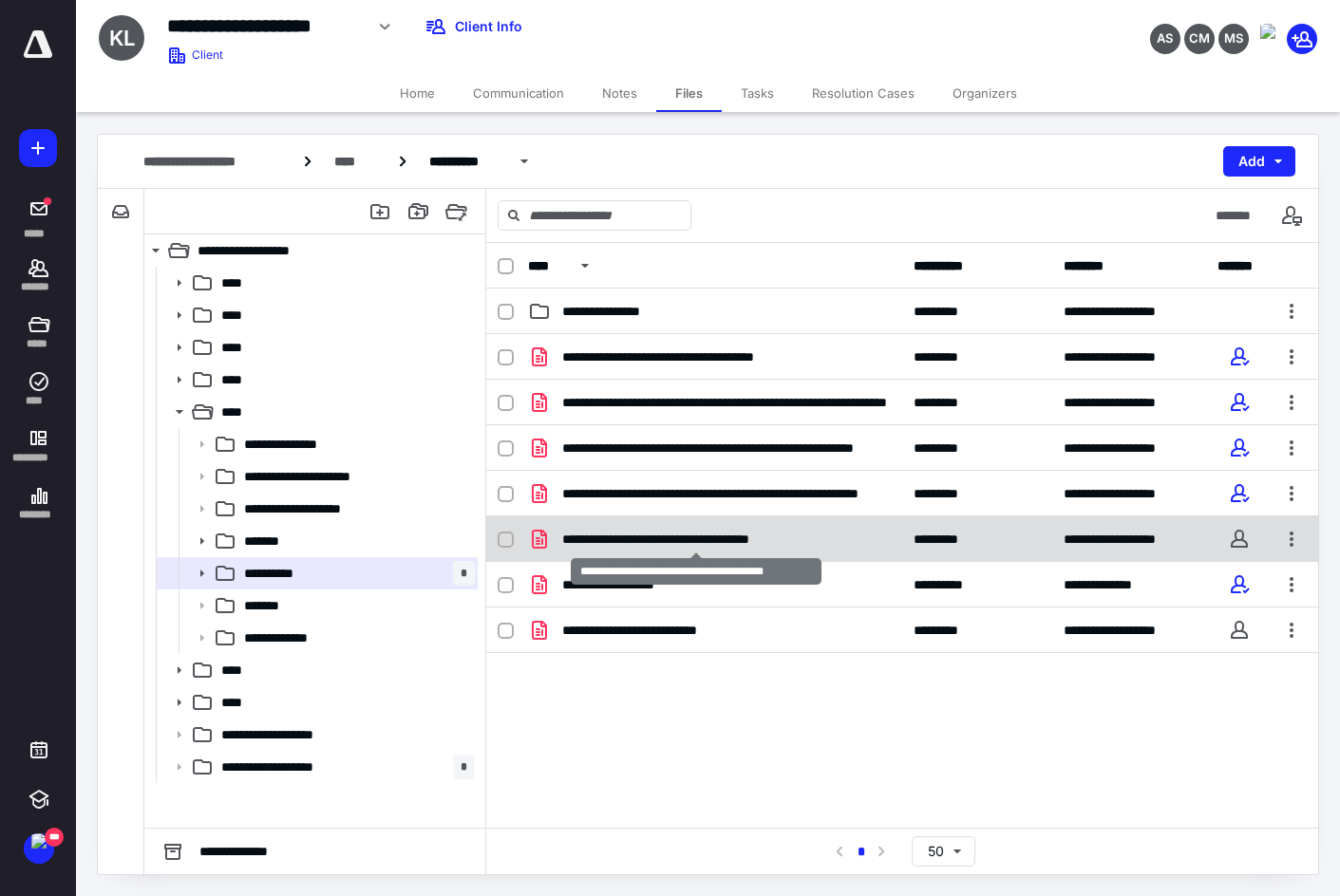click on "**********" at bounding box center (696, 539) 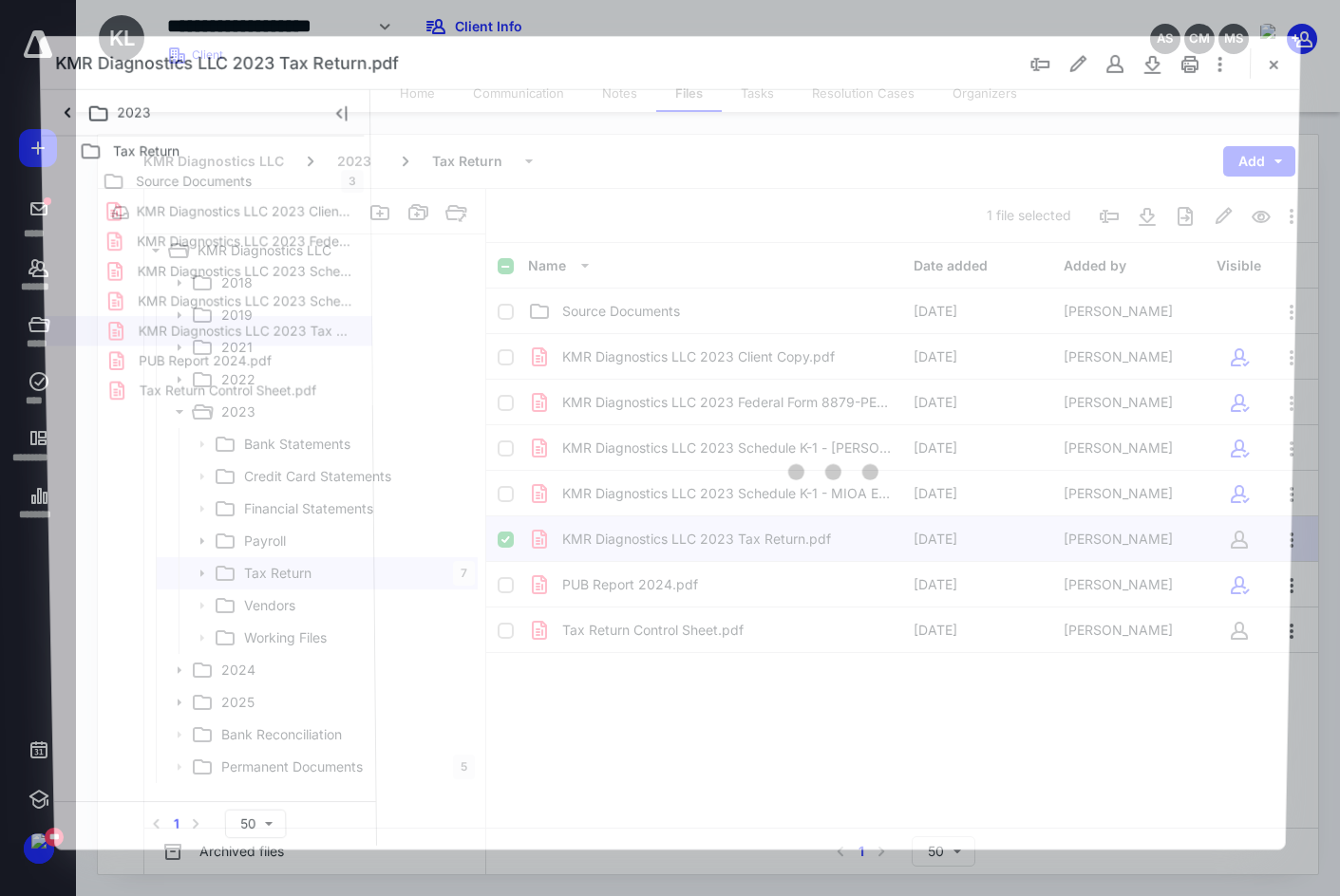 scroll, scrollTop: 0, scrollLeft: 0, axis: both 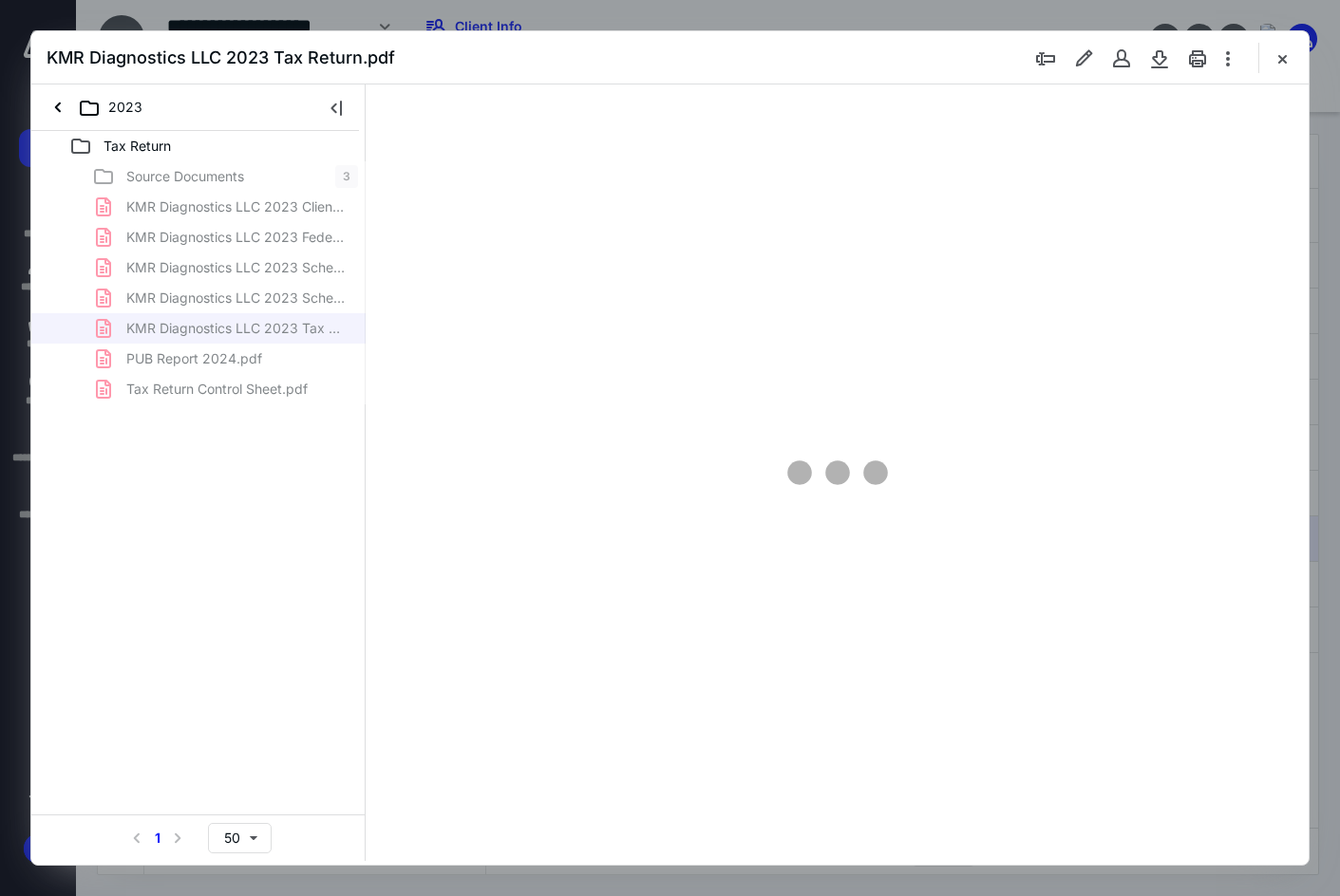 type on "159" 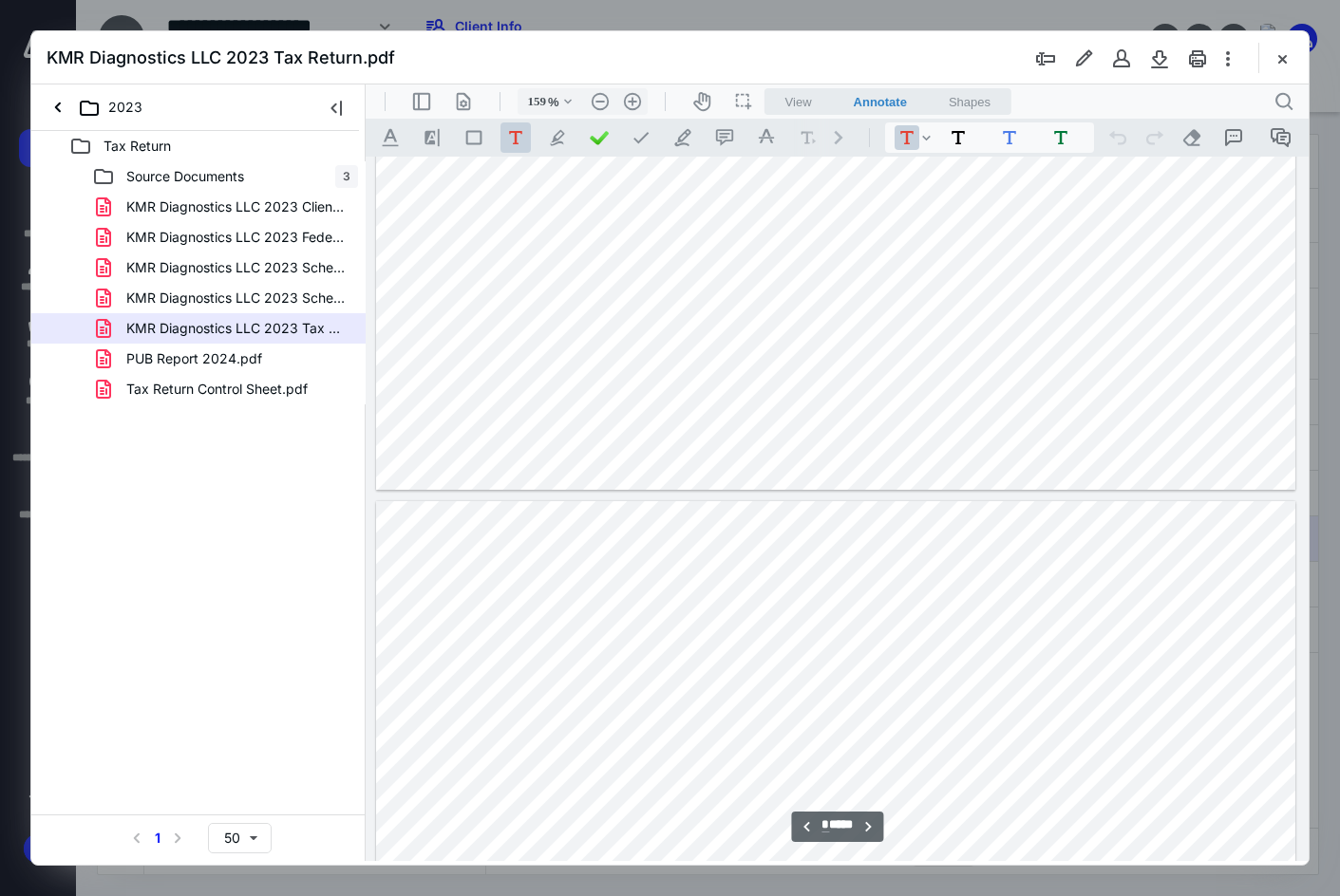 scroll, scrollTop: 1122, scrollLeft: 0, axis: vertical 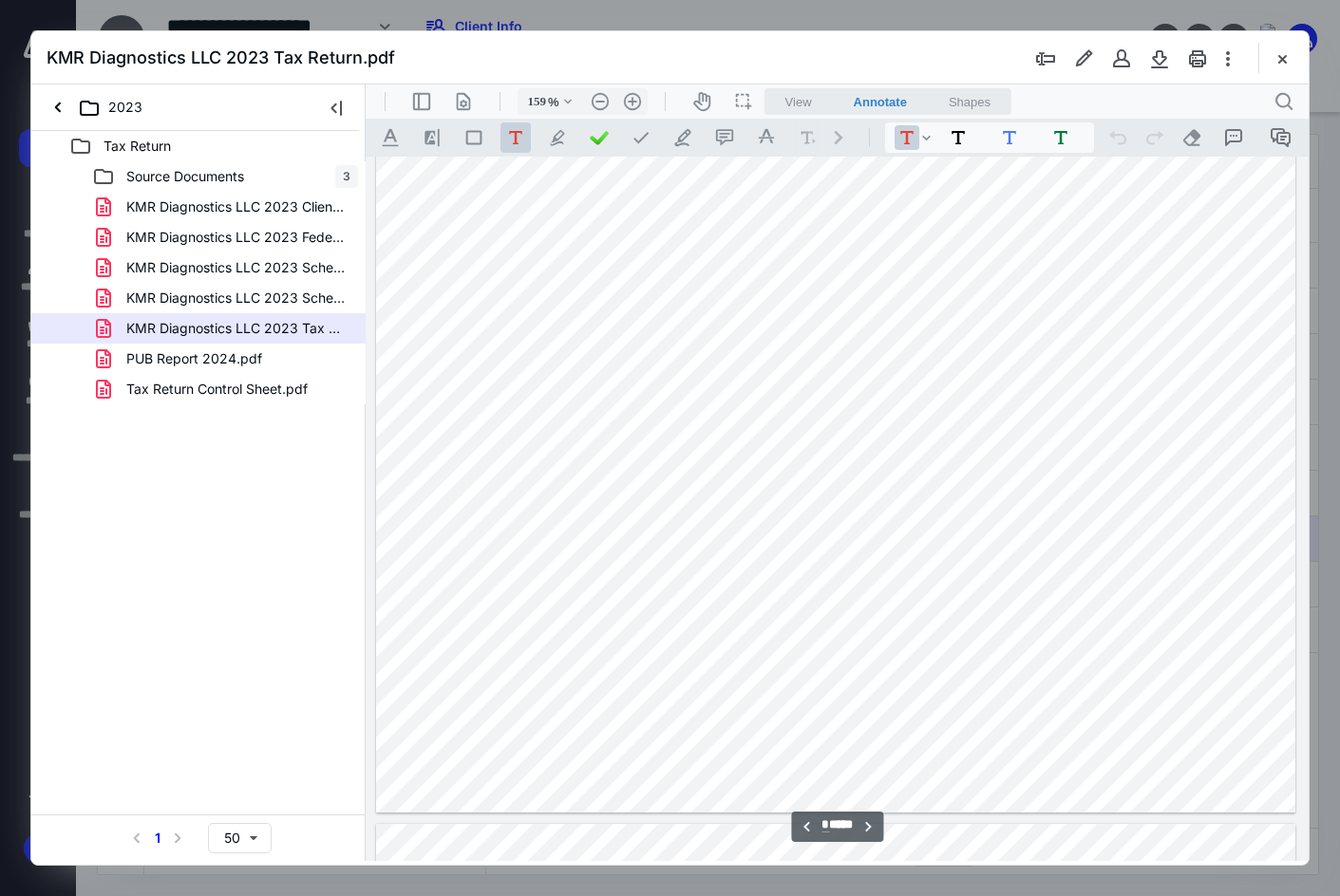 type on "*" 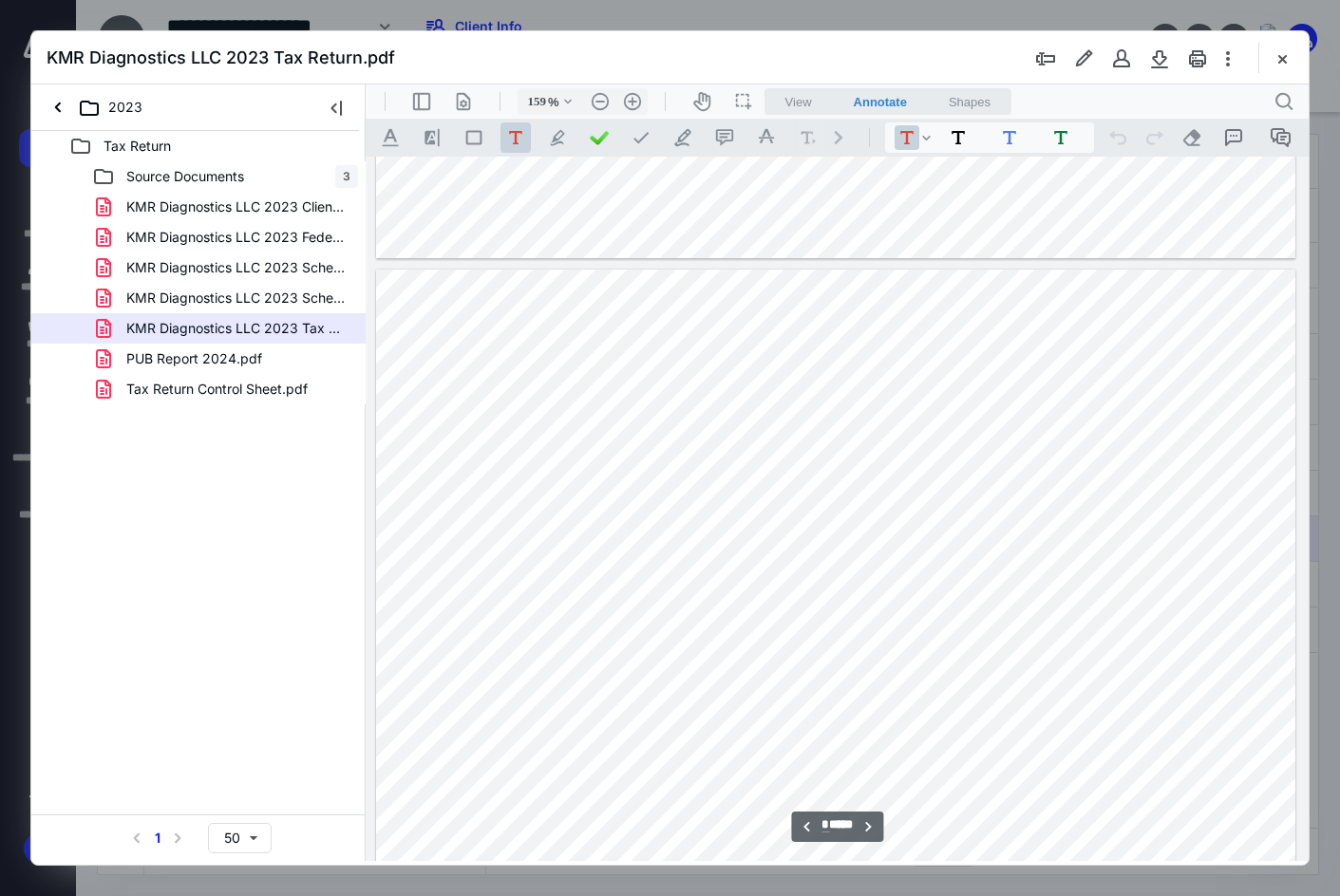 scroll, scrollTop: 4729, scrollLeft: 0, axis: vertical 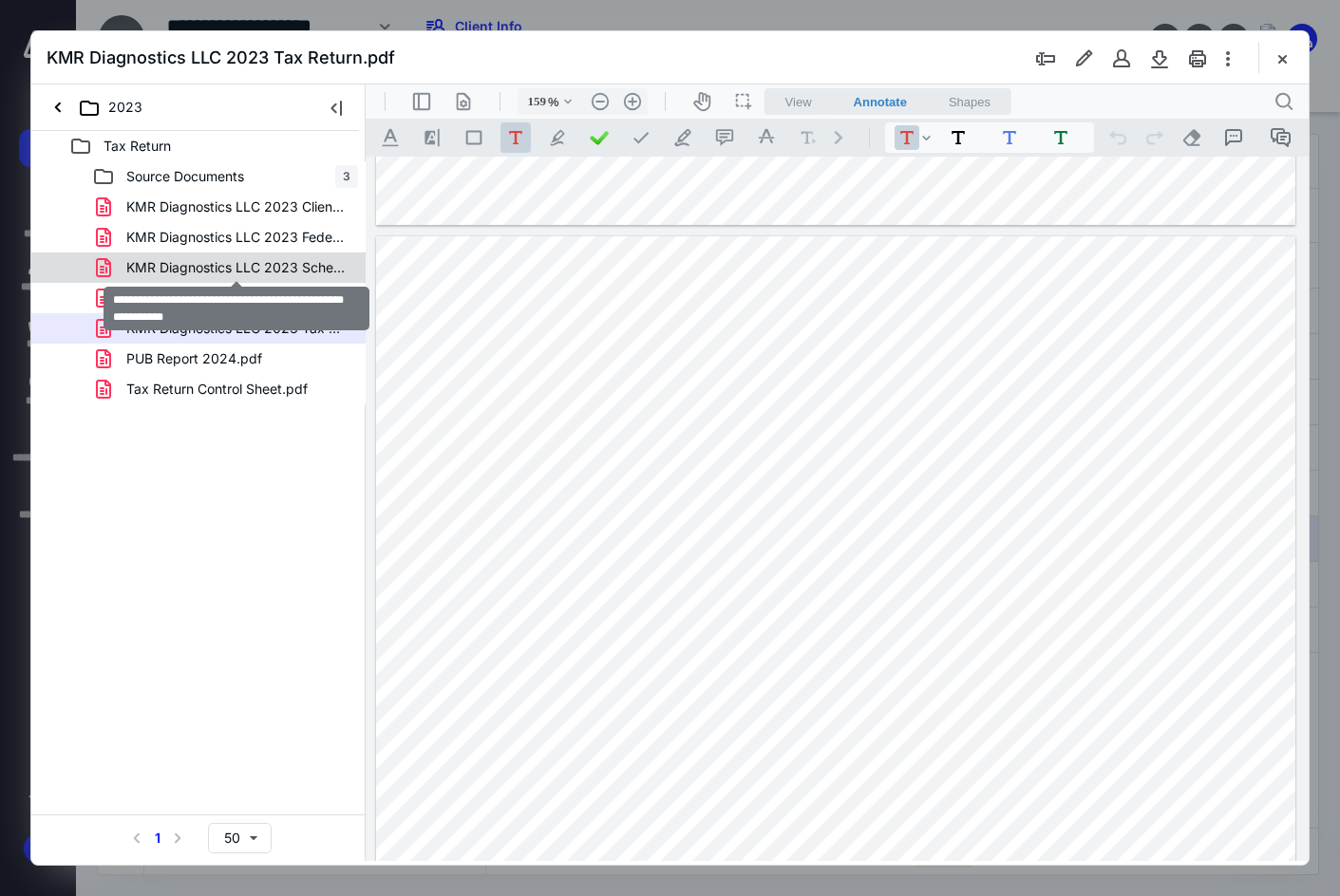 click on "KMR Diagnostics LLC 2023 Schedule K-1 - Kristie Rodriguez.pdf" at bounding box center (236, 268) 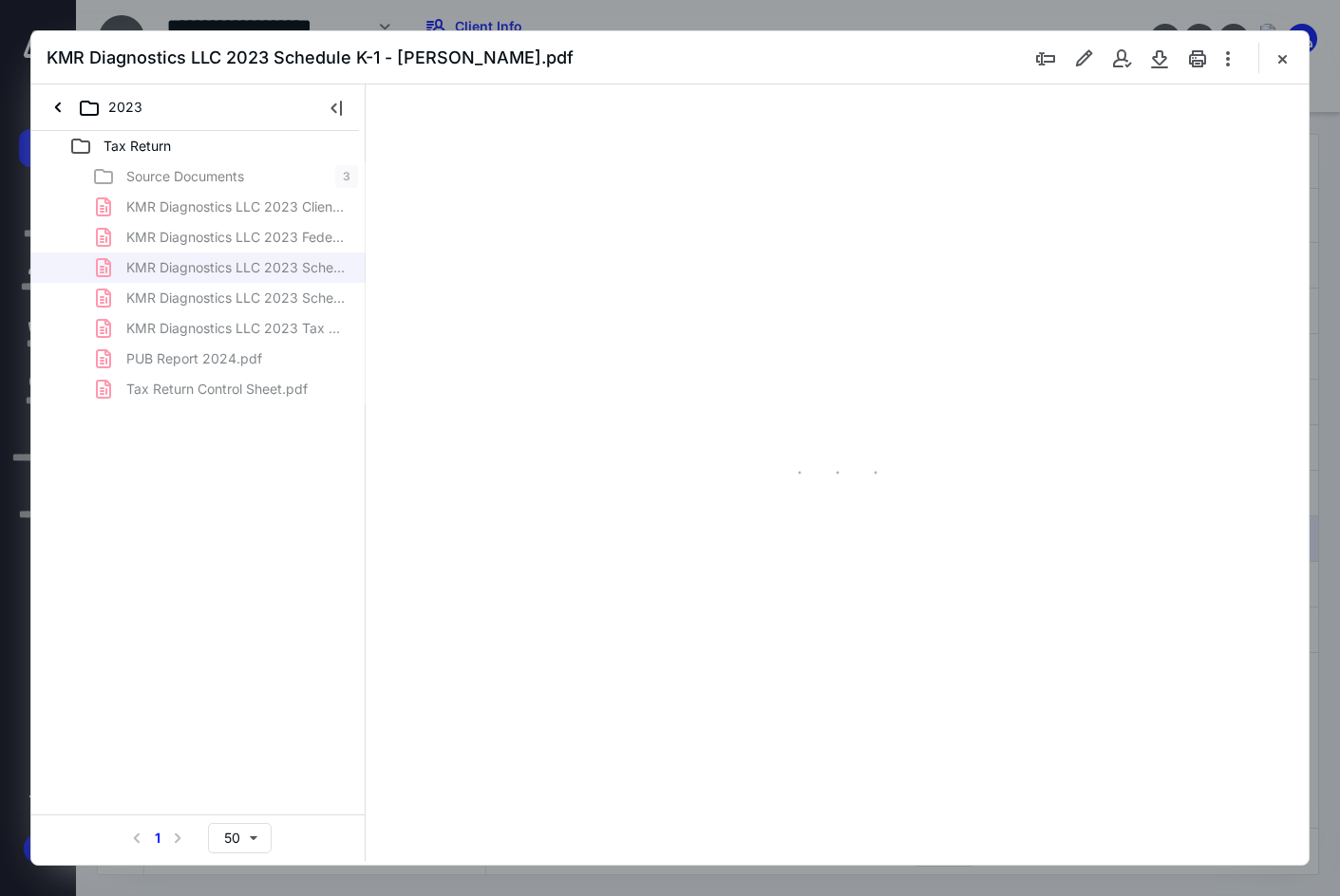 type on "159" 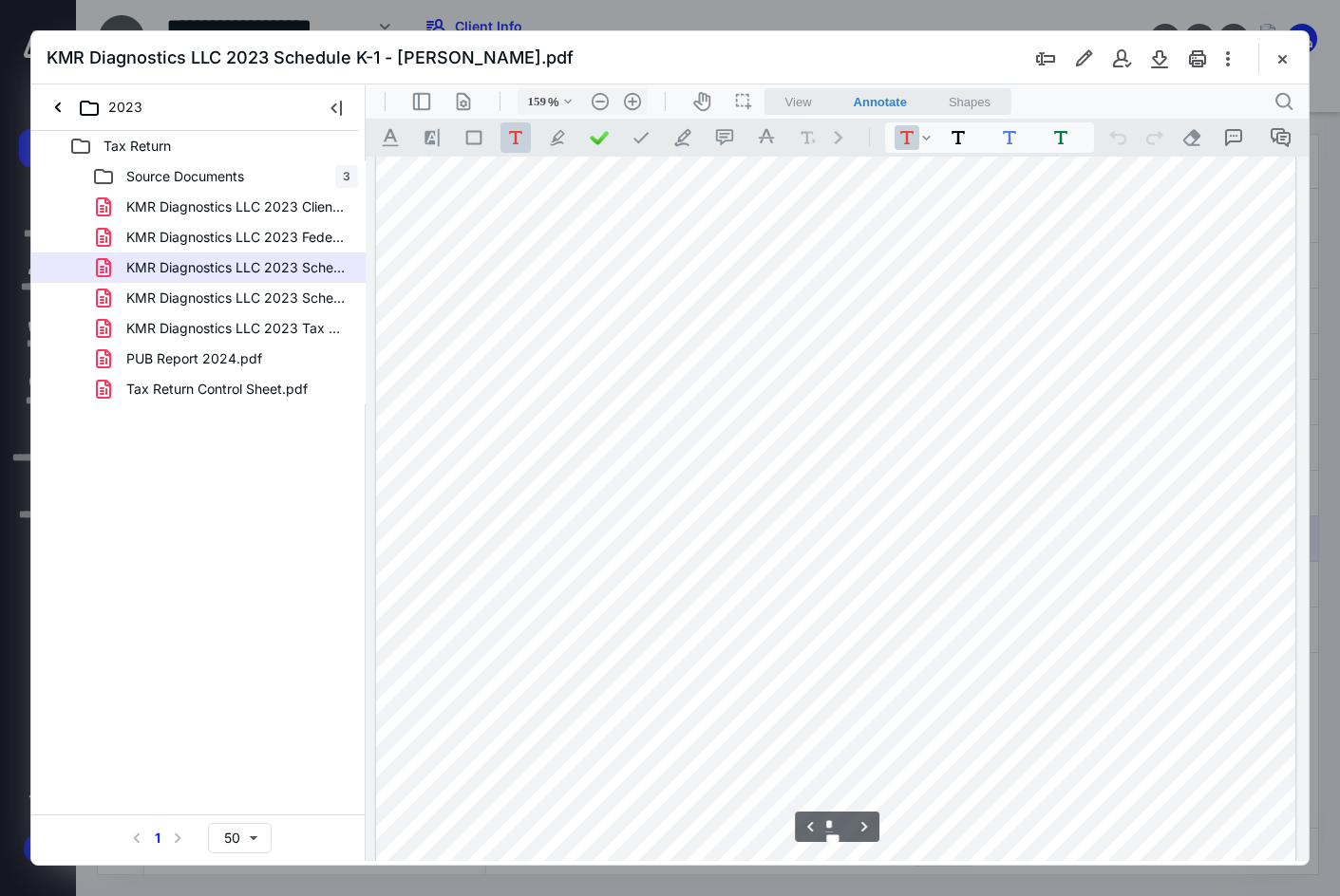 scroll, scrollTop: 1407, scrollLeft: 0, axis: vertical 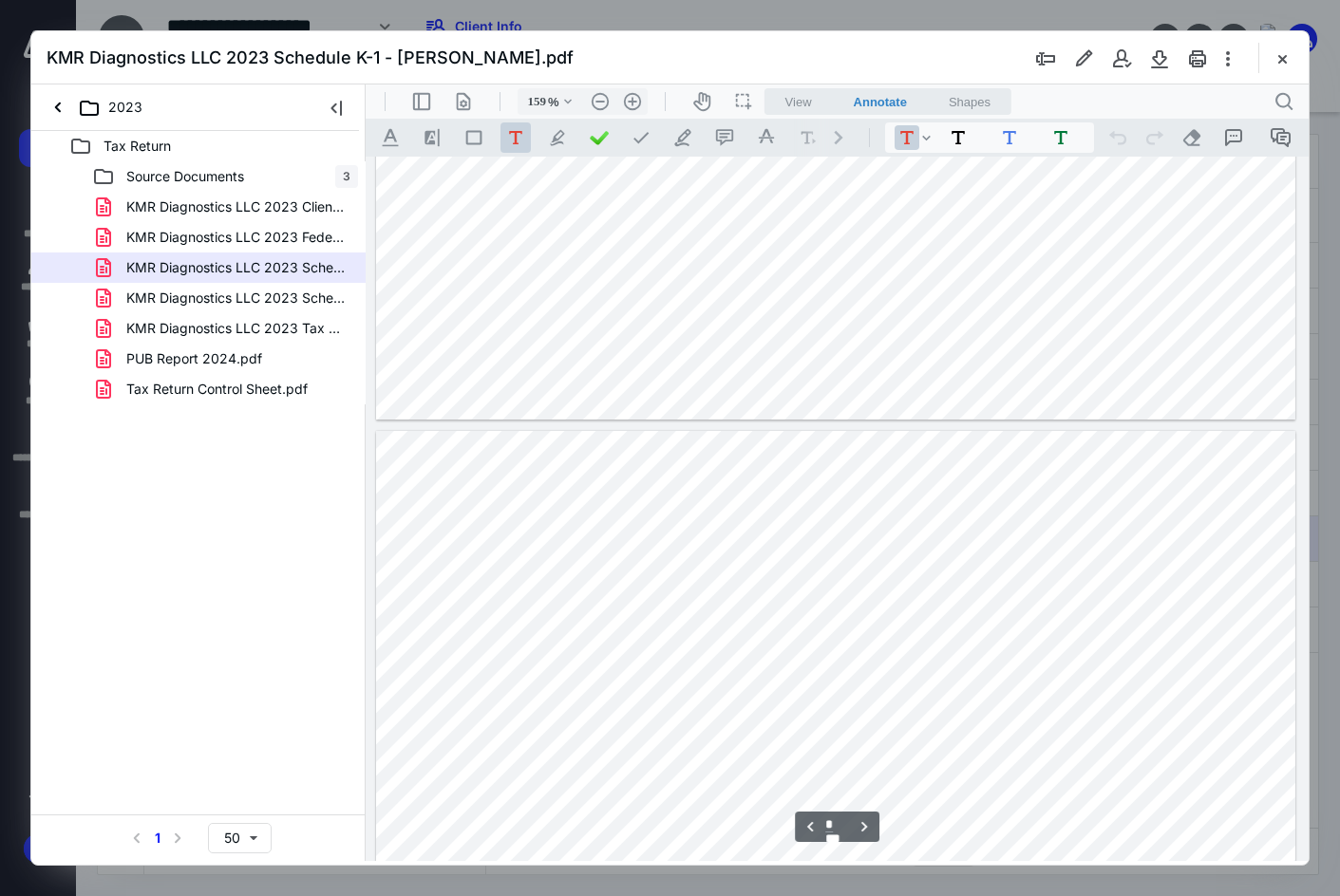 type on "*" 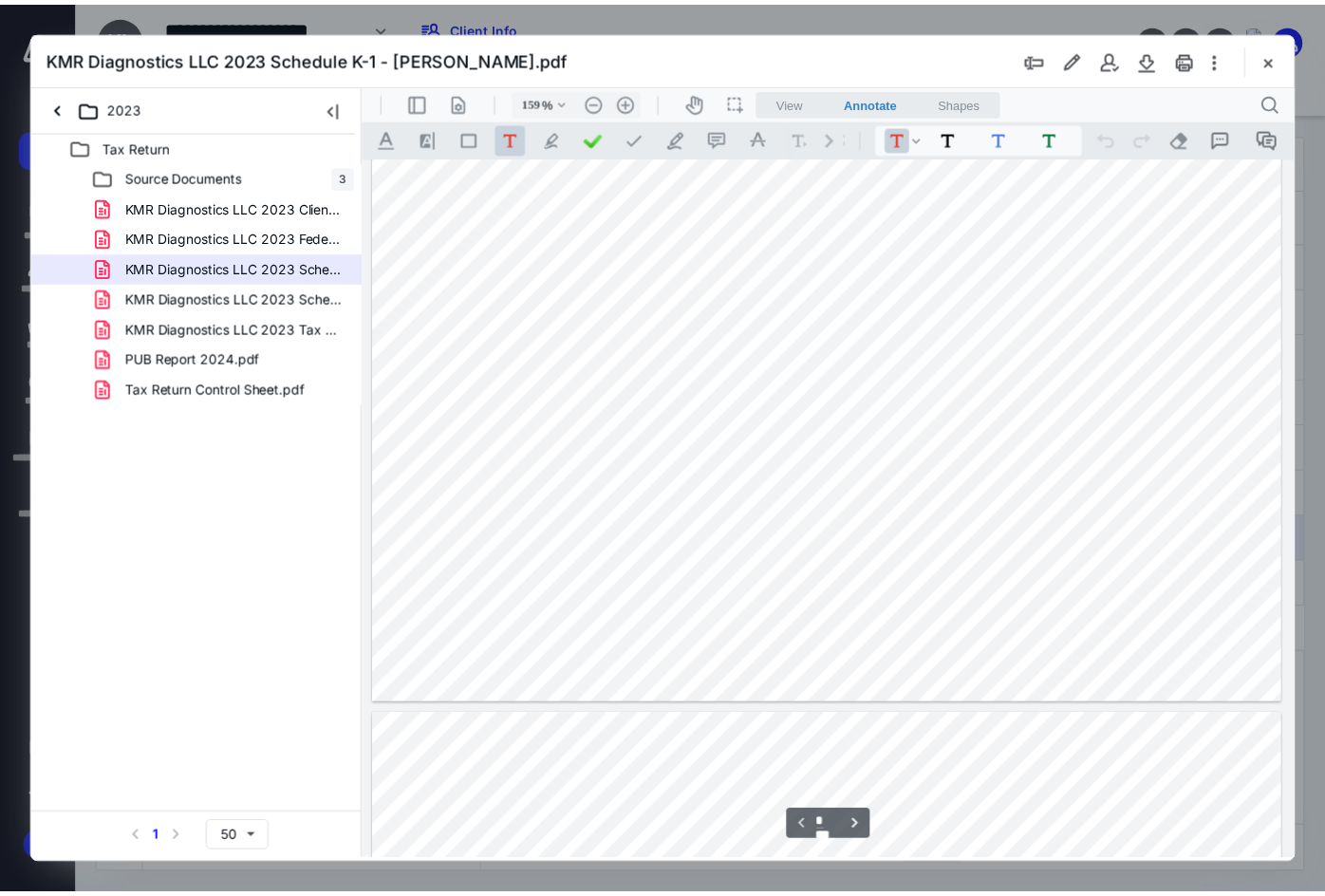 scroll, scrollTop: 457, scrollLeft: 0, axis: vertical 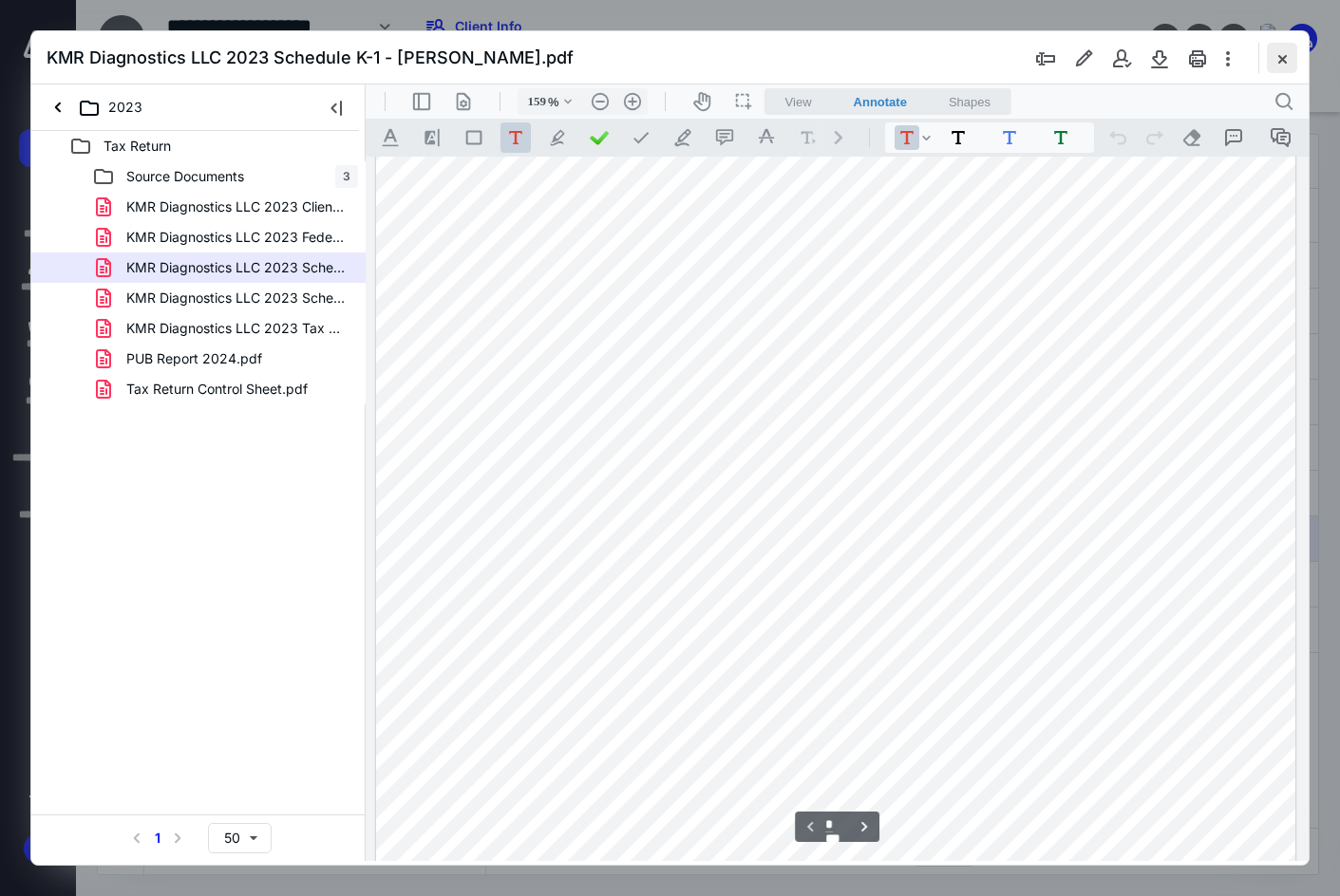 click at bounding box center (1282, 58) 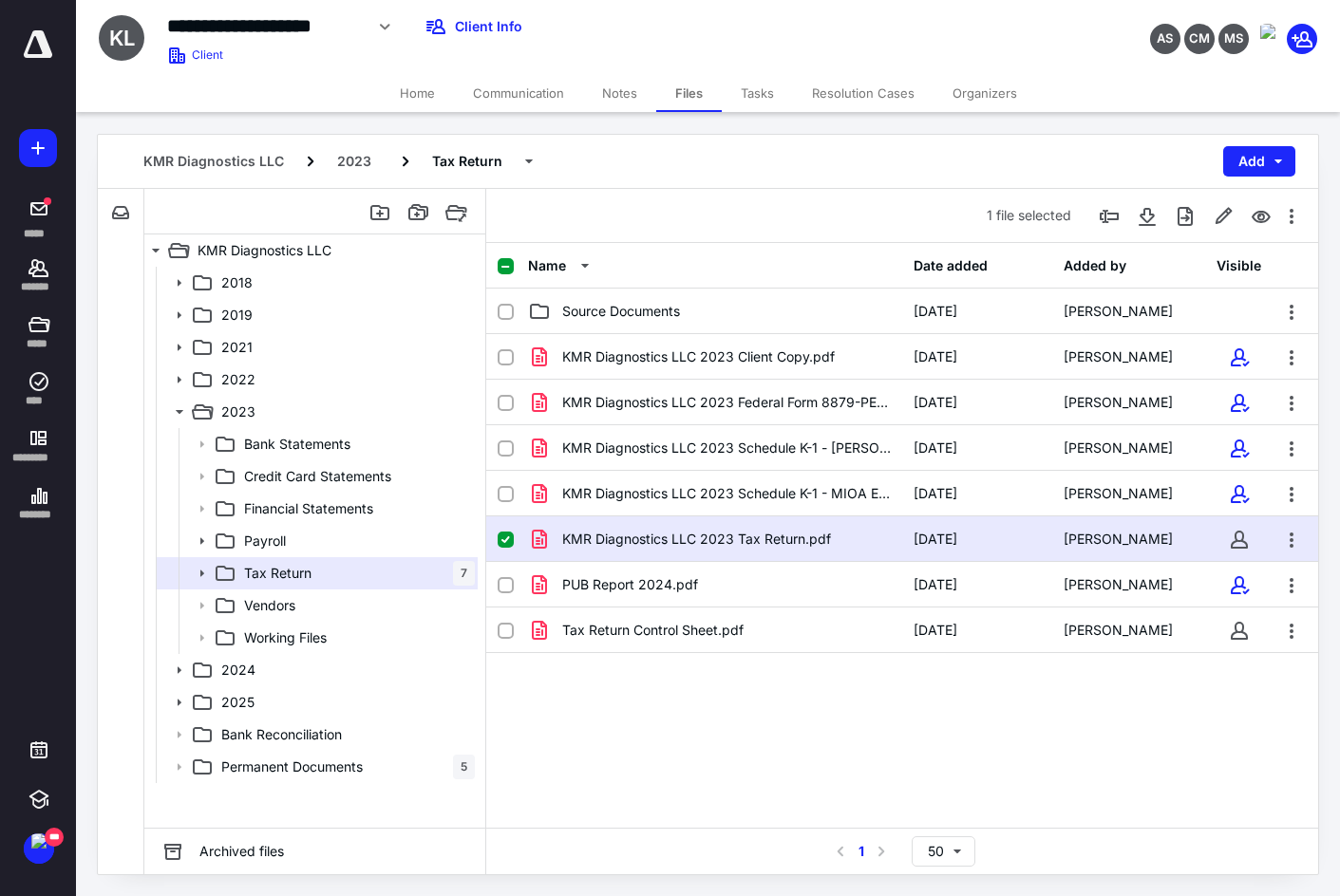 click on "Home" at bounding box center [417, 93] 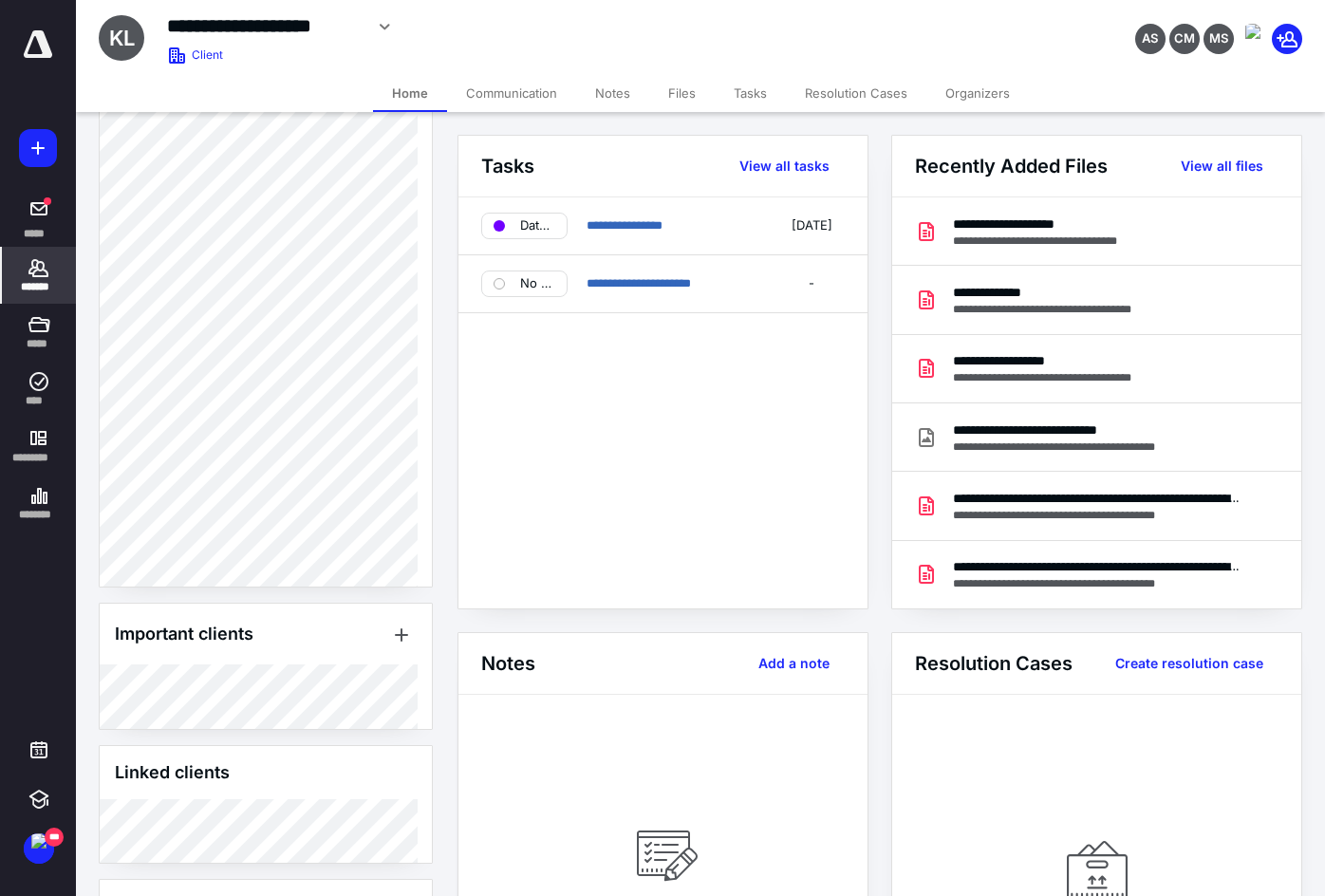 scroll, scrollTop: 759, scrollLeft: 0, axis: vertical 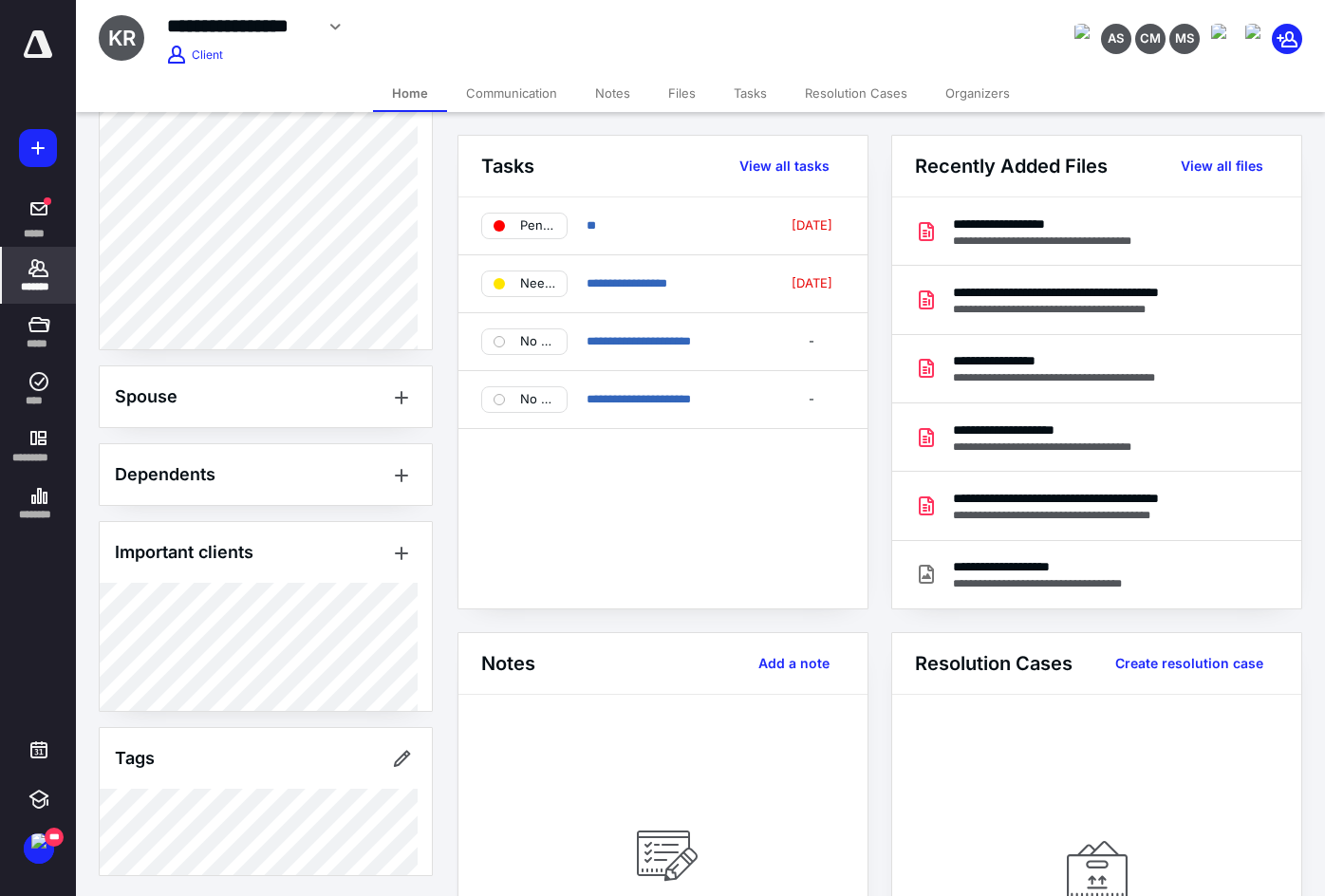 click on "Files" at bounding box center (681, 93) 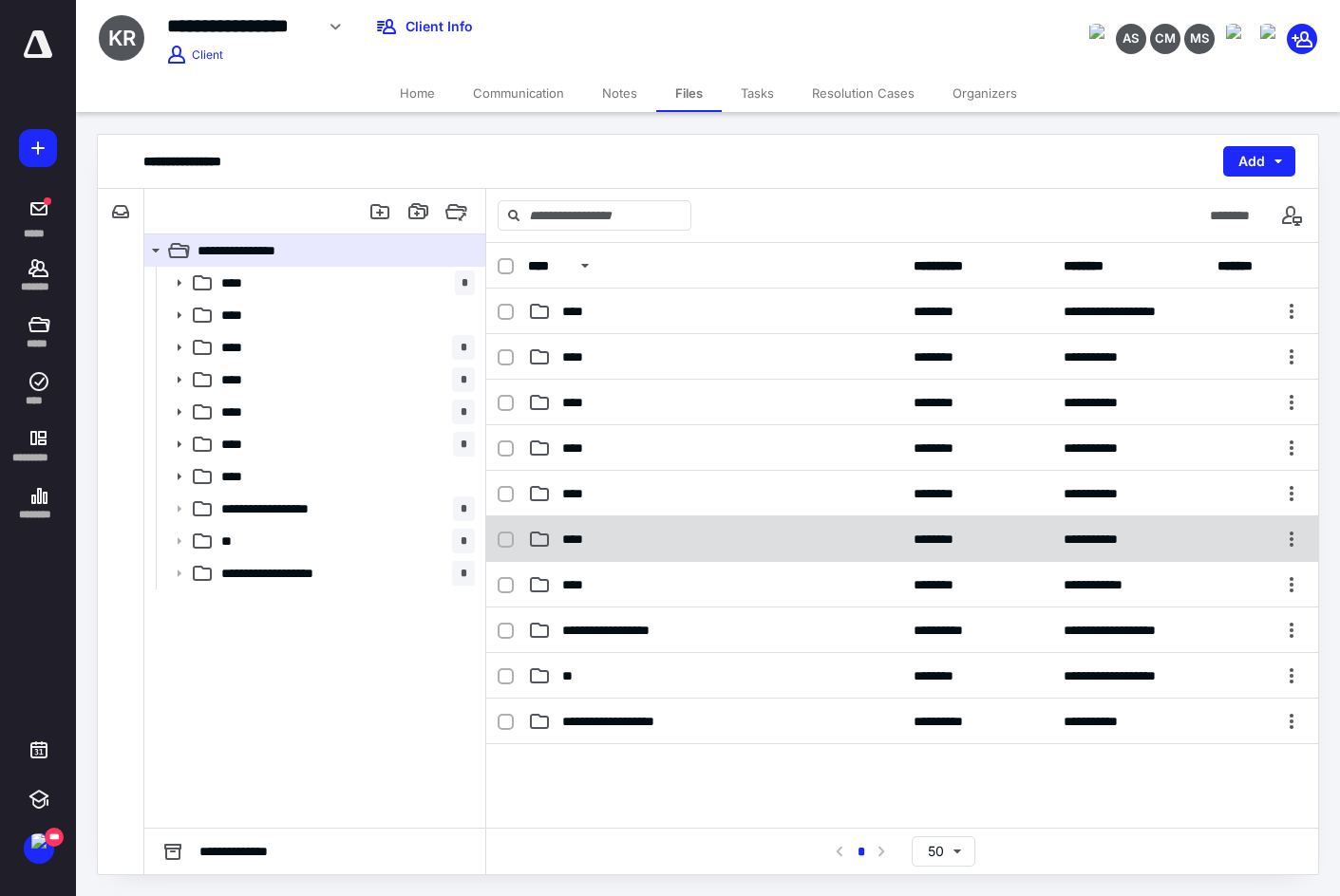 click on "****" at bounding box center (715, 539) 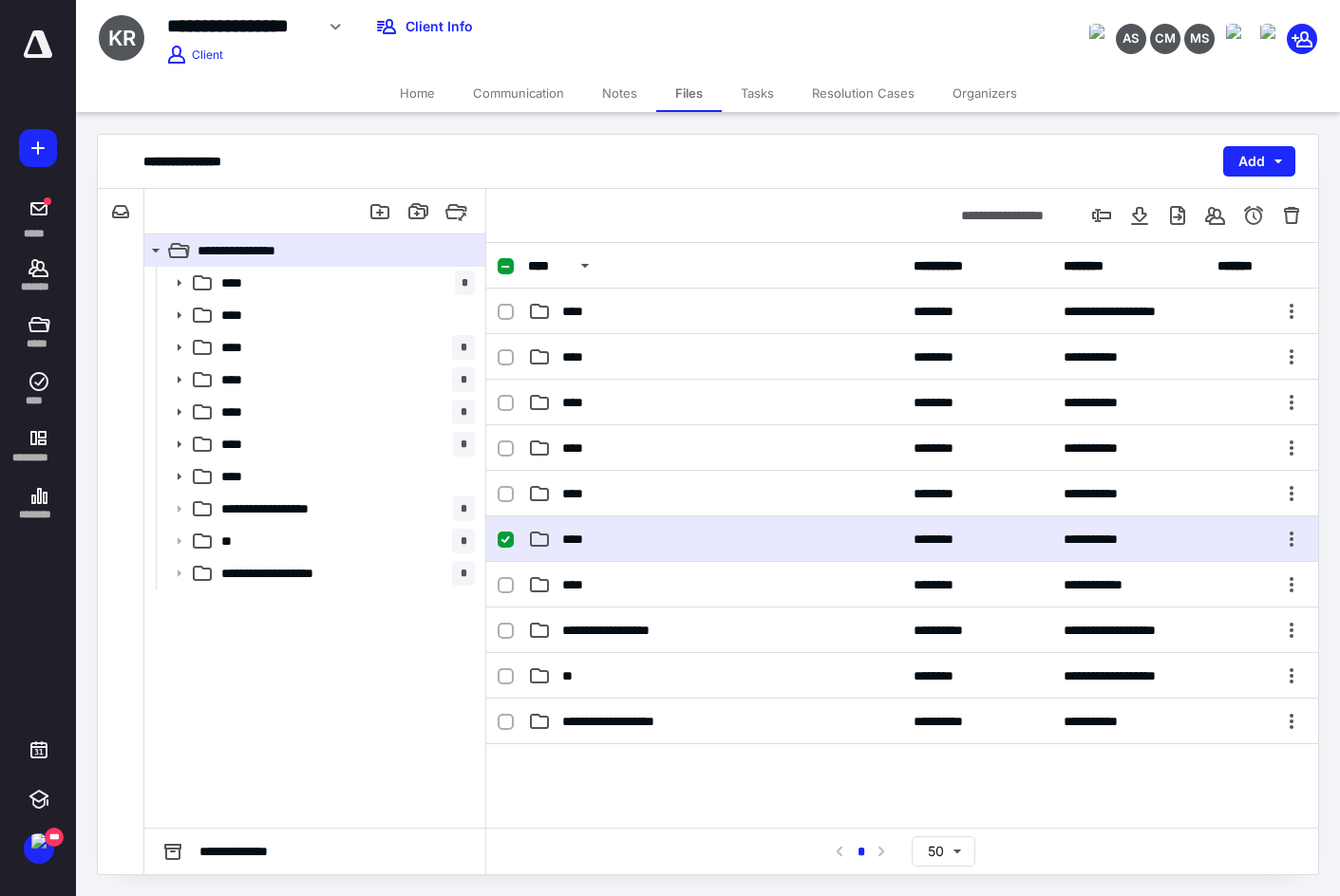 click on "****" at bounding box center (715, 539) 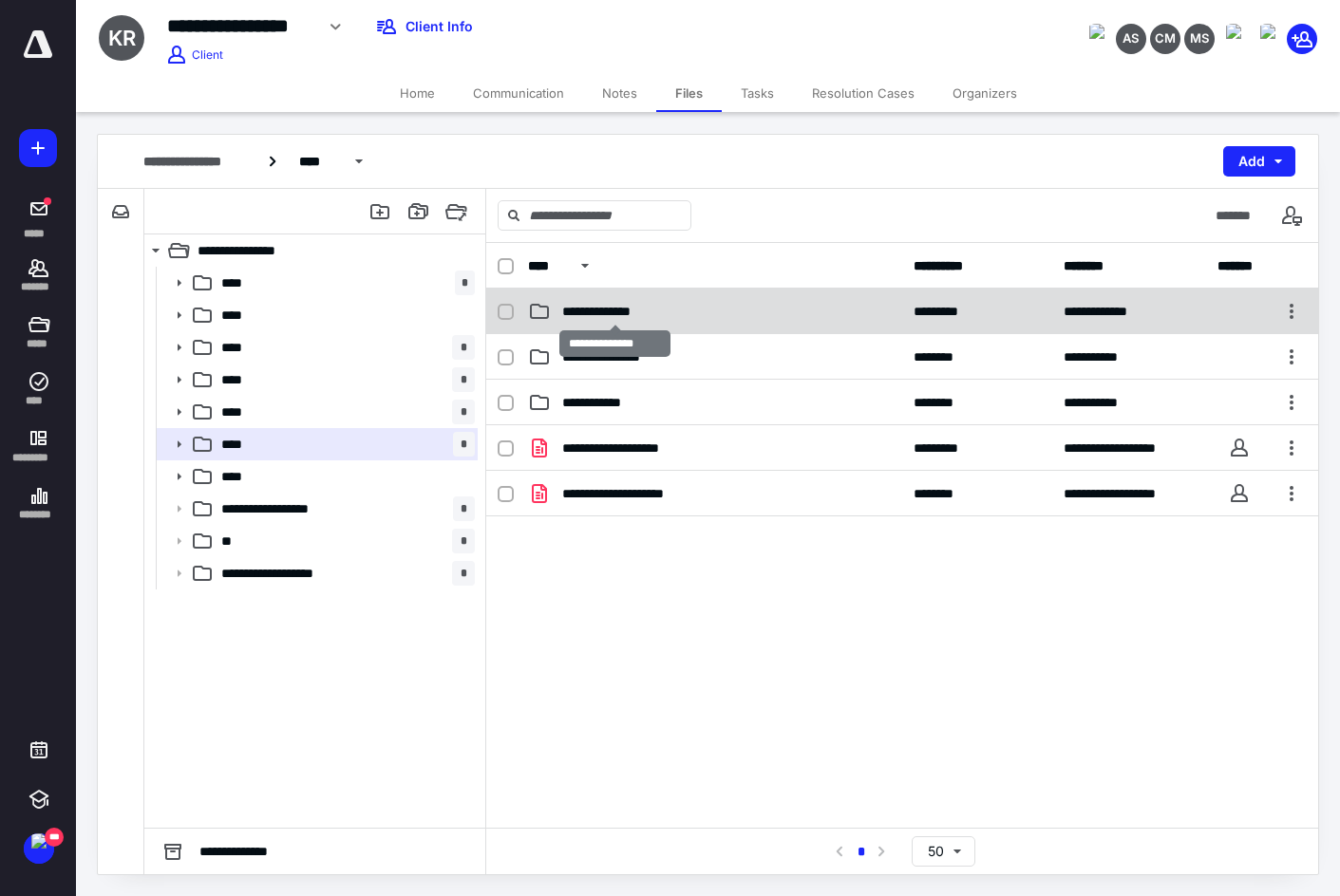 click on "**********" at bounding box center (614, 311) 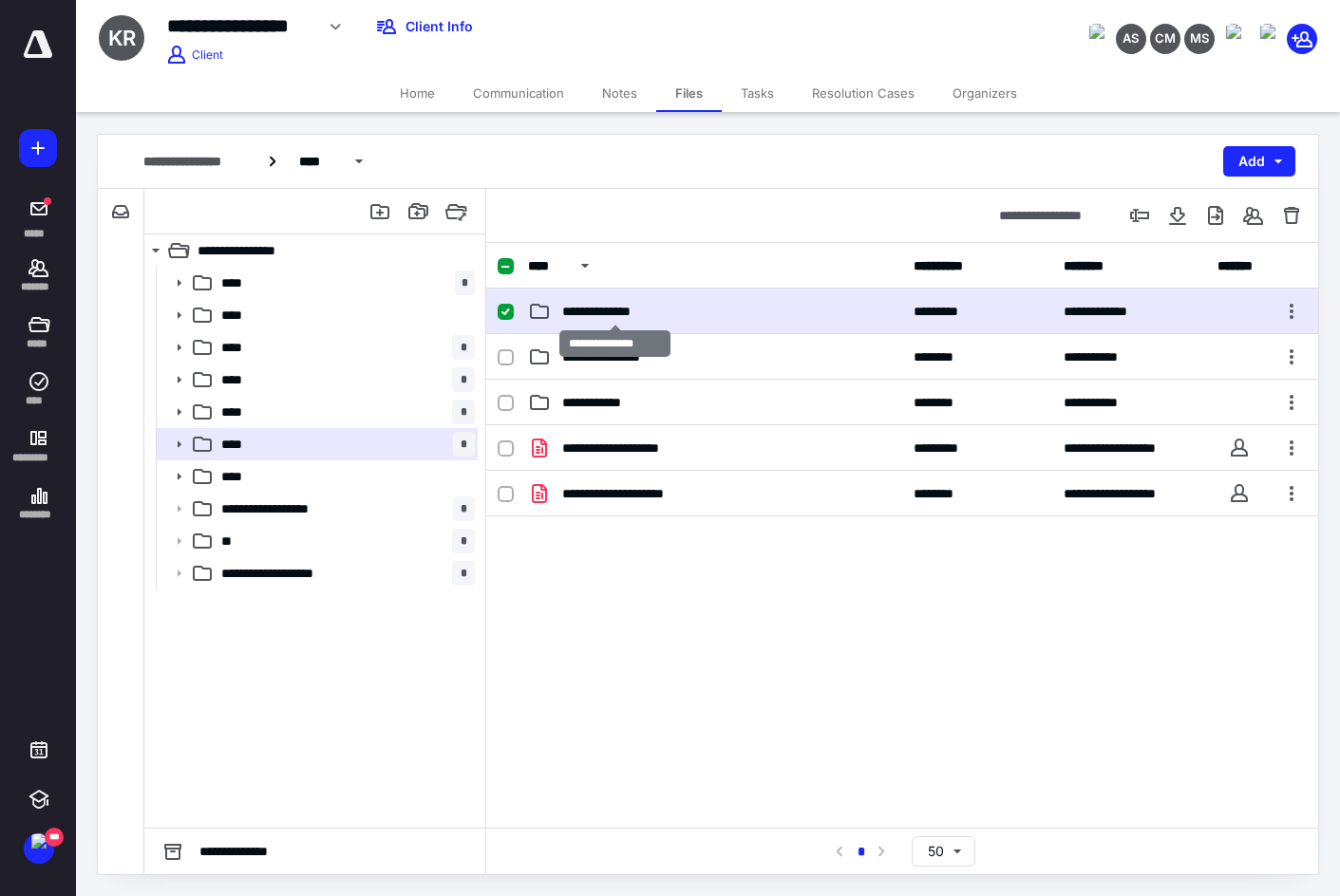 click on "**********" at bounding box center [614, 311] 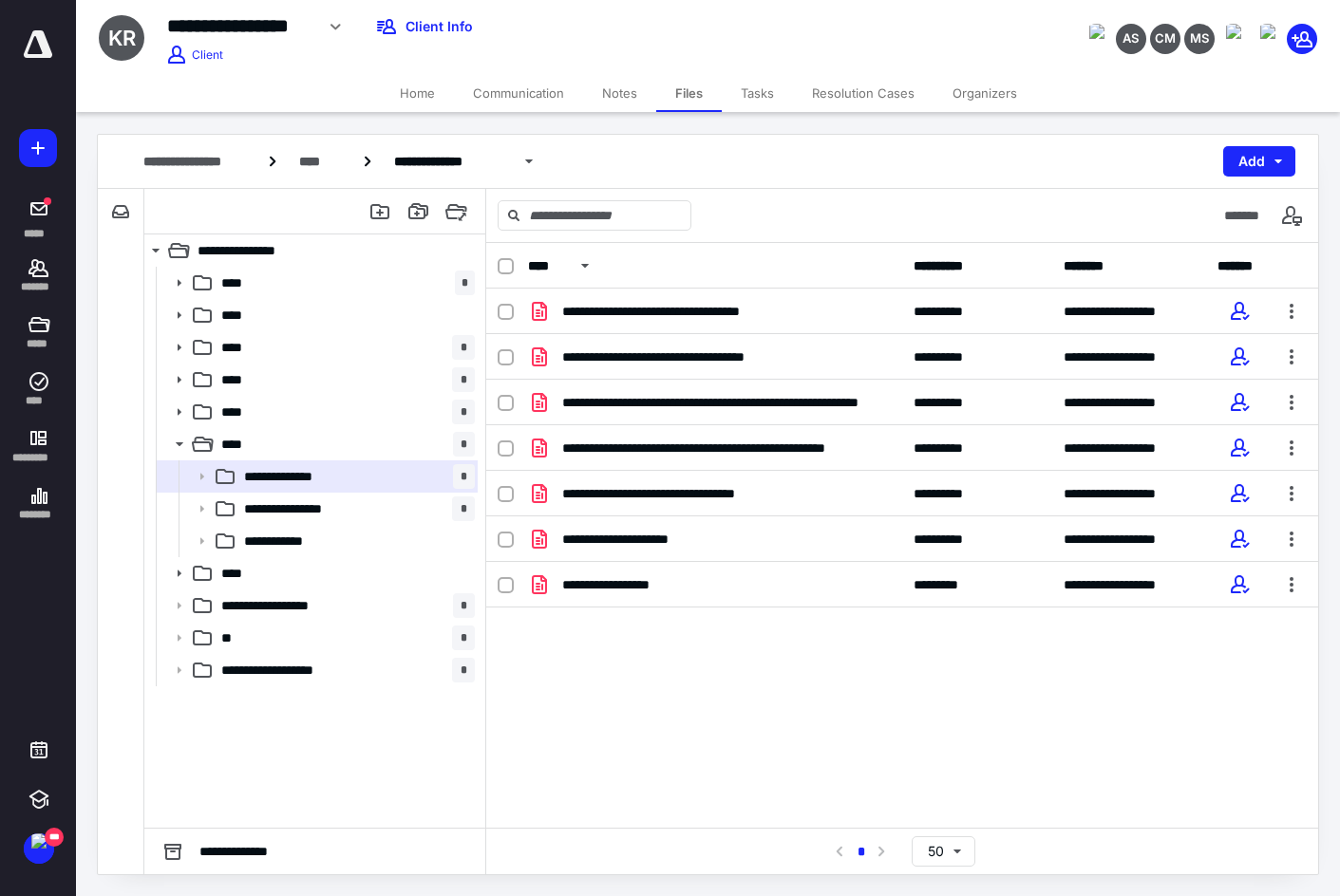 click on "Home" at bounding box center [417, 93] 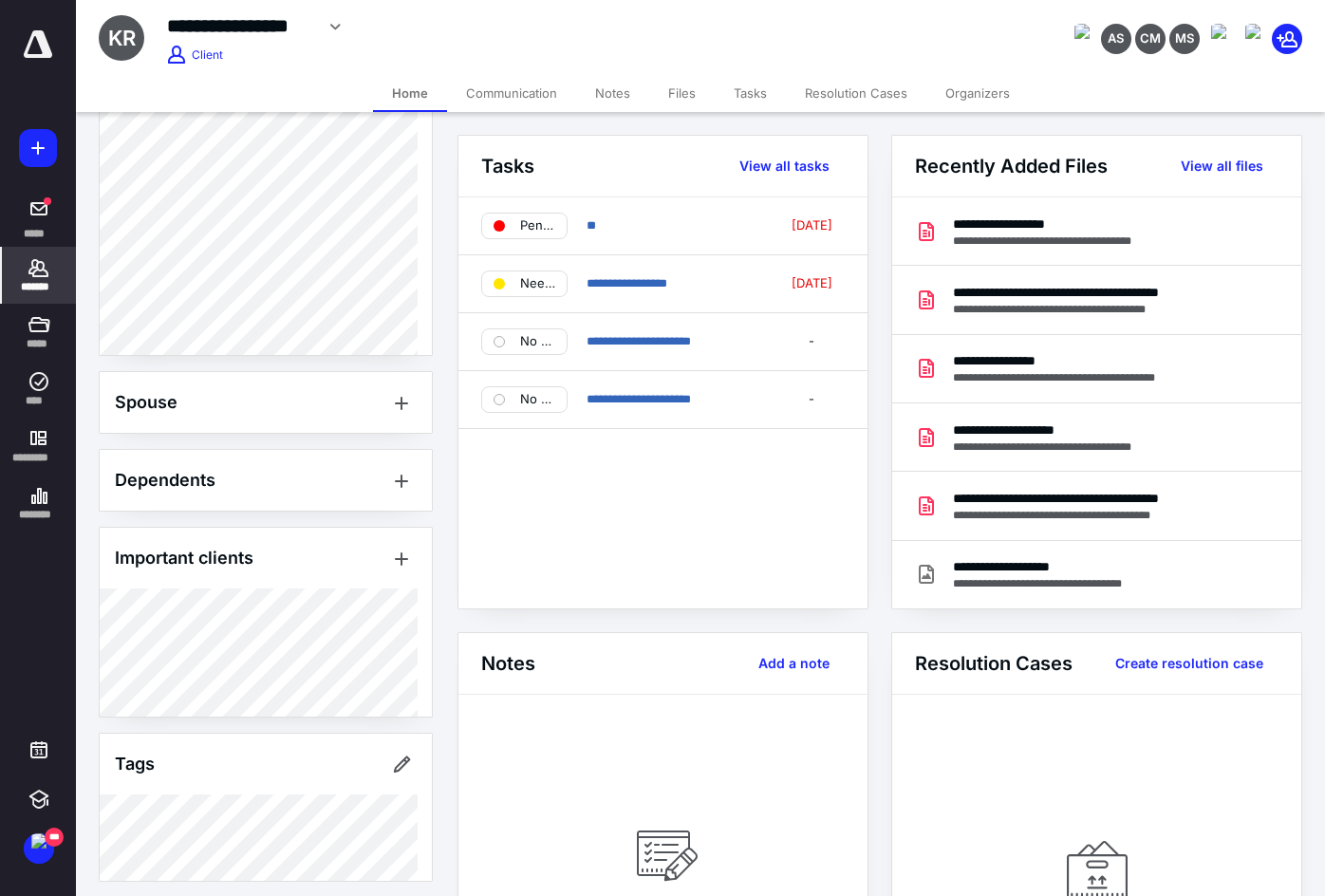 scroll, scrollTop: 872, scrollLeft: 0, axis: vertical 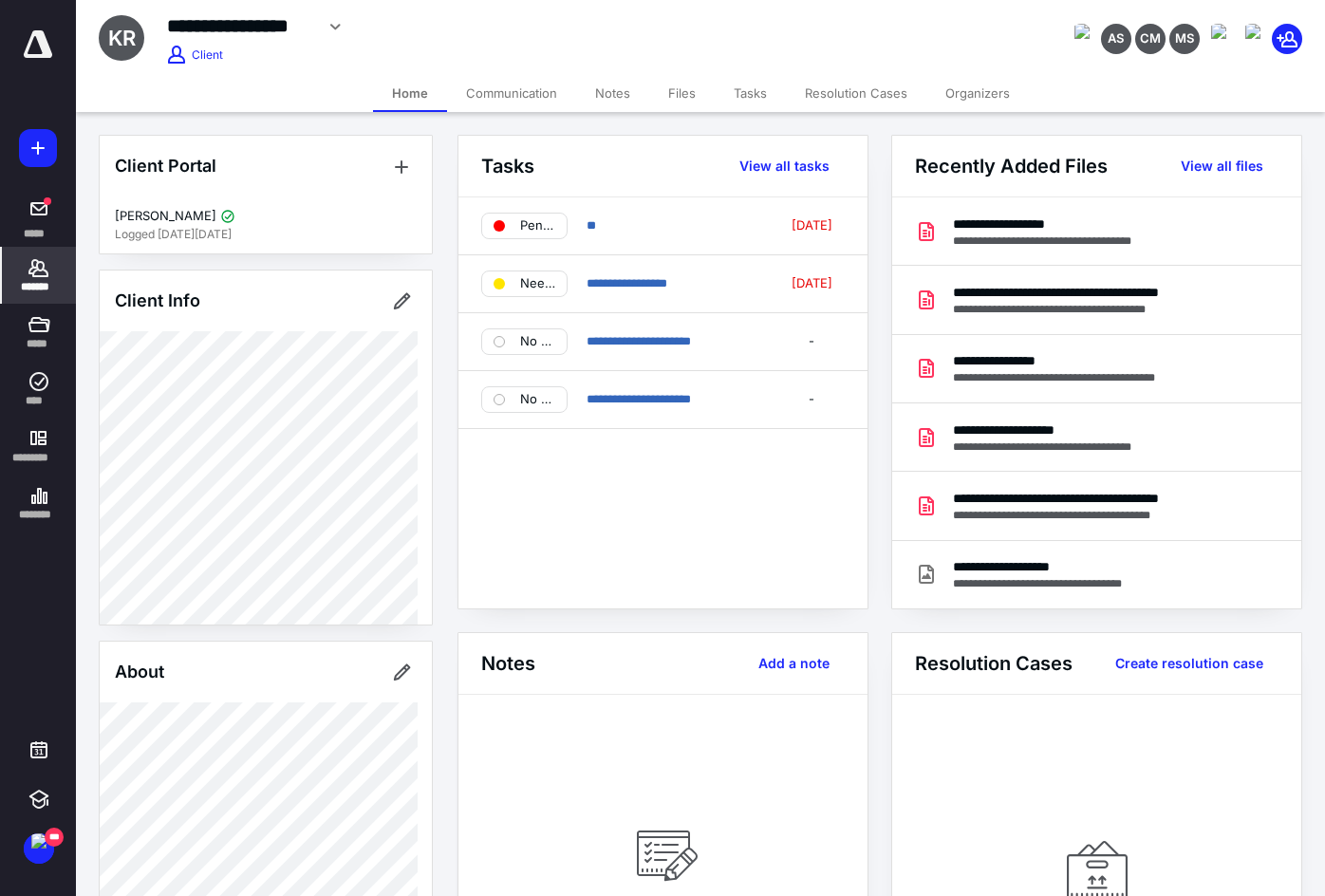 click on "Home" at bounding box center [410, 93] 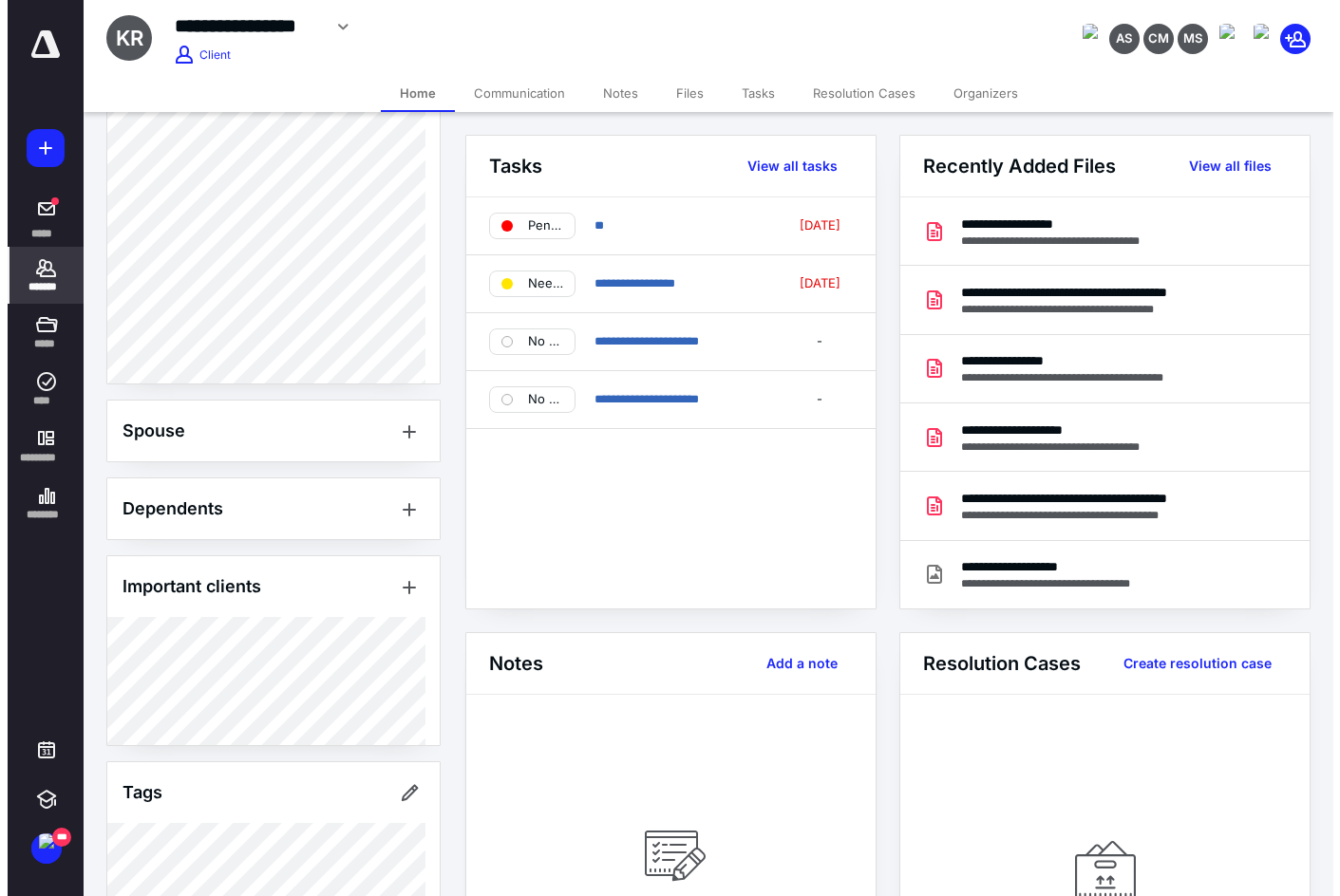 scroll, scrollTop: 872, scrollLeft: 0, axis: vertical 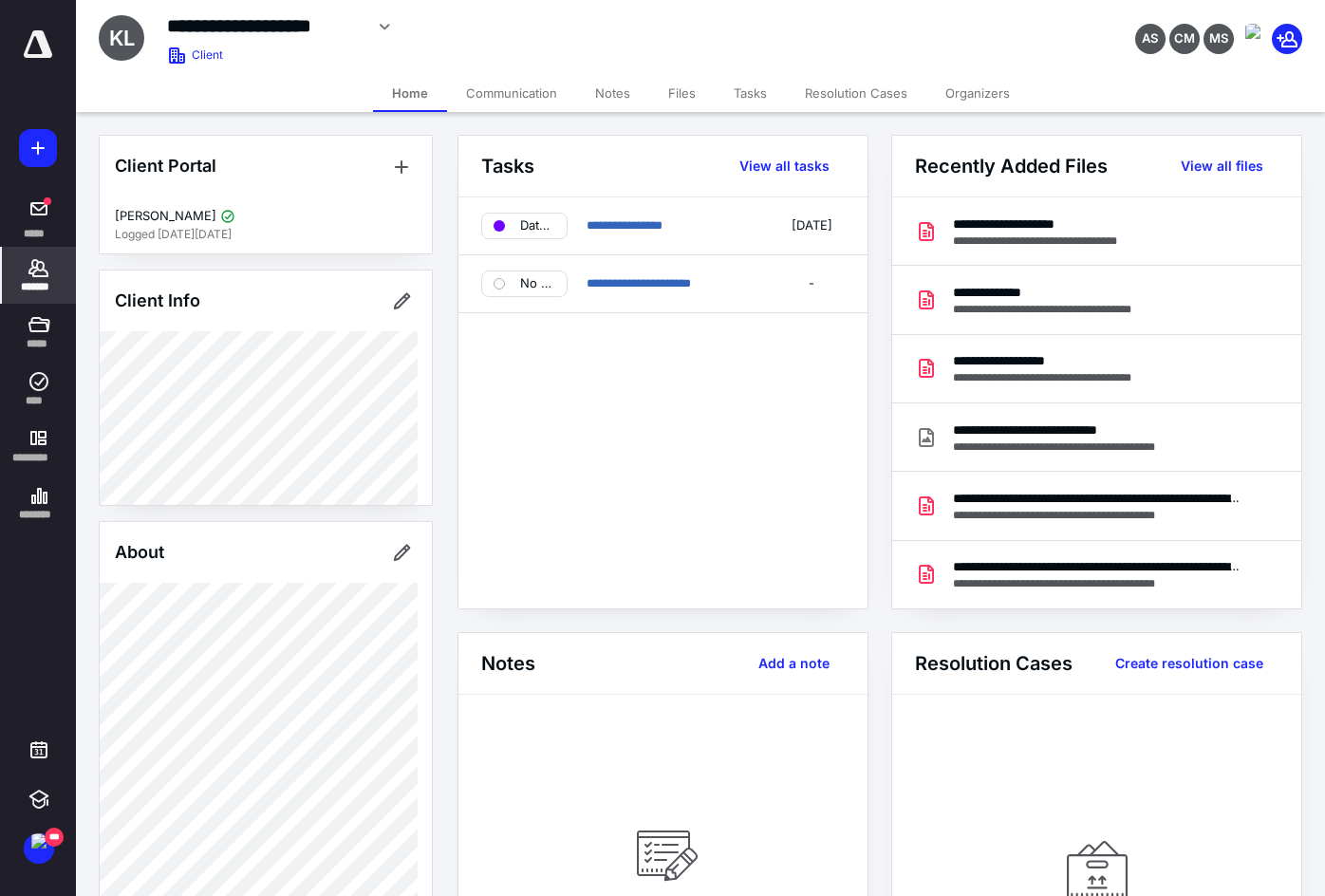 click on "Files" at bounding box center (681, 93) 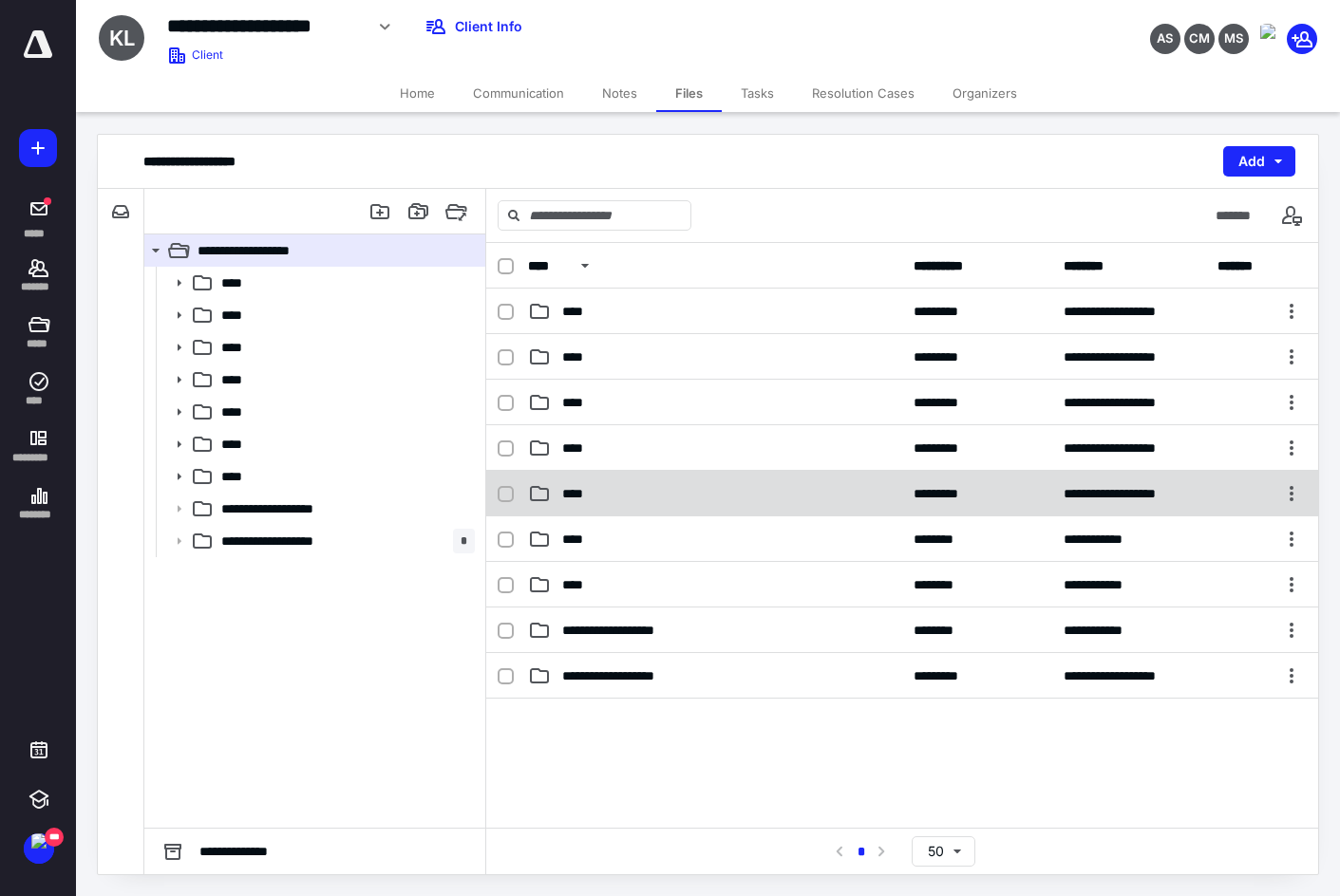 click on "****" at bounding box center [578, 494] 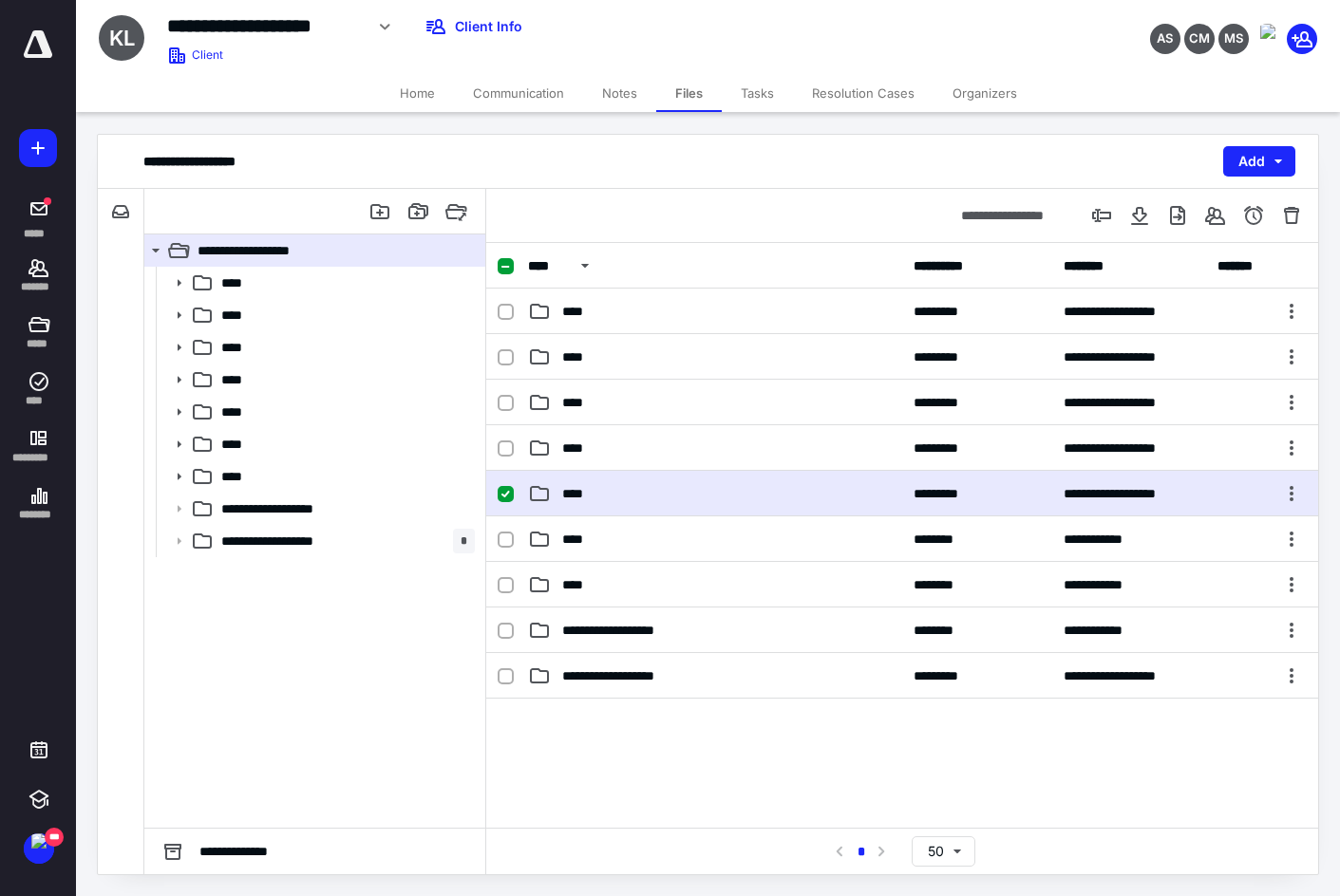 click on "****" at bounding box center [578, 494] 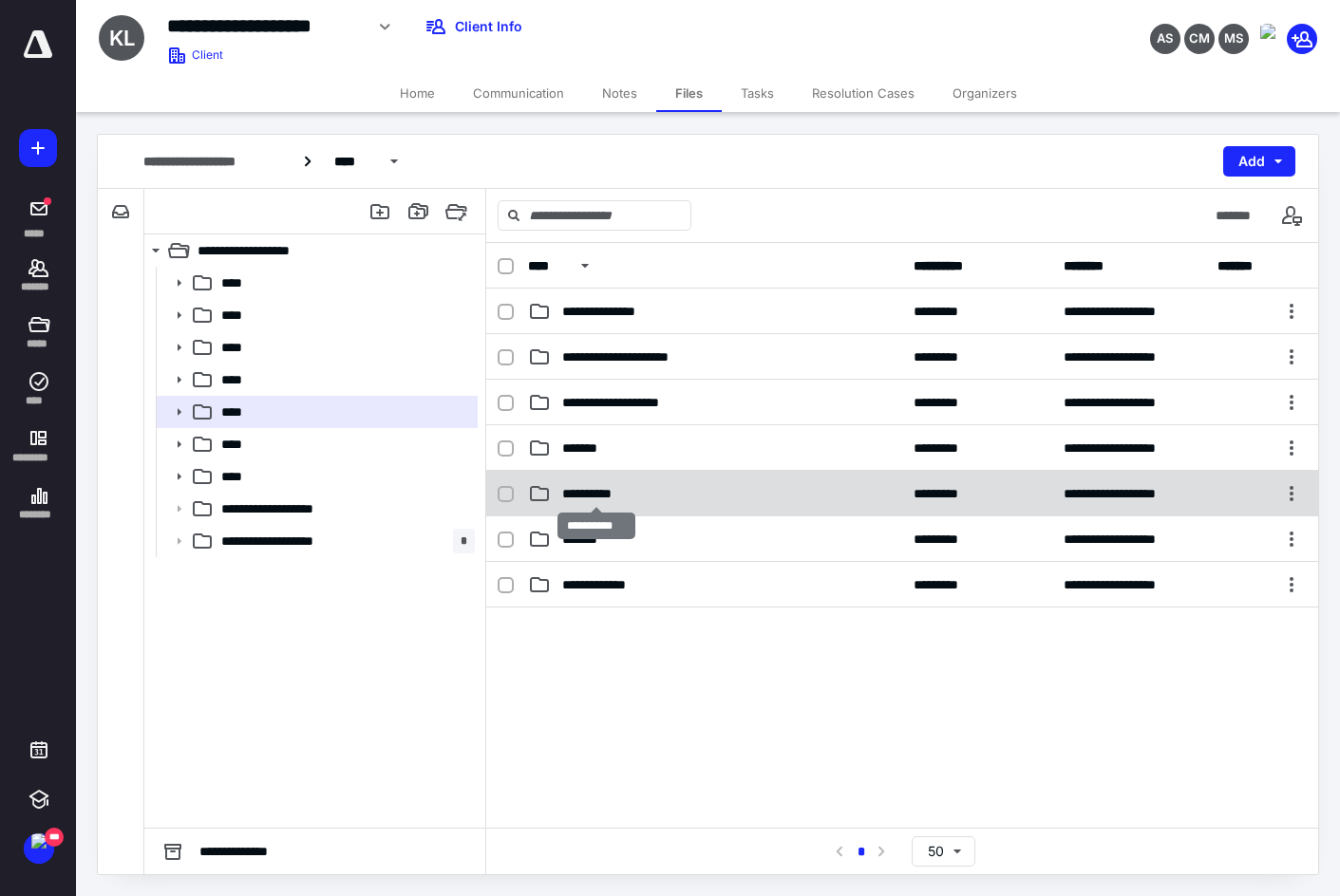 click on "**********" at bounding box center (595, 494) 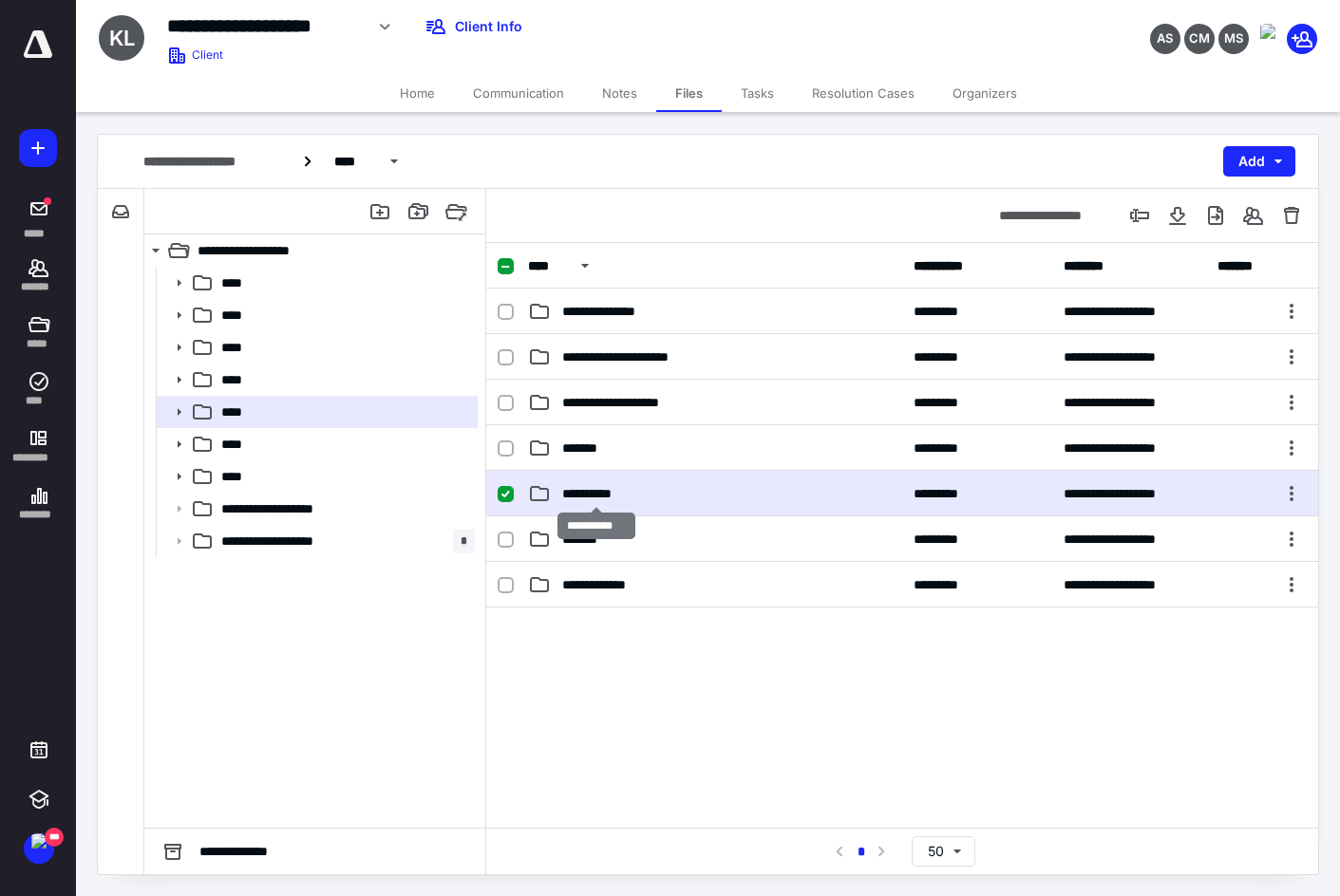 click on "**********" at bounding box center [595, 494] 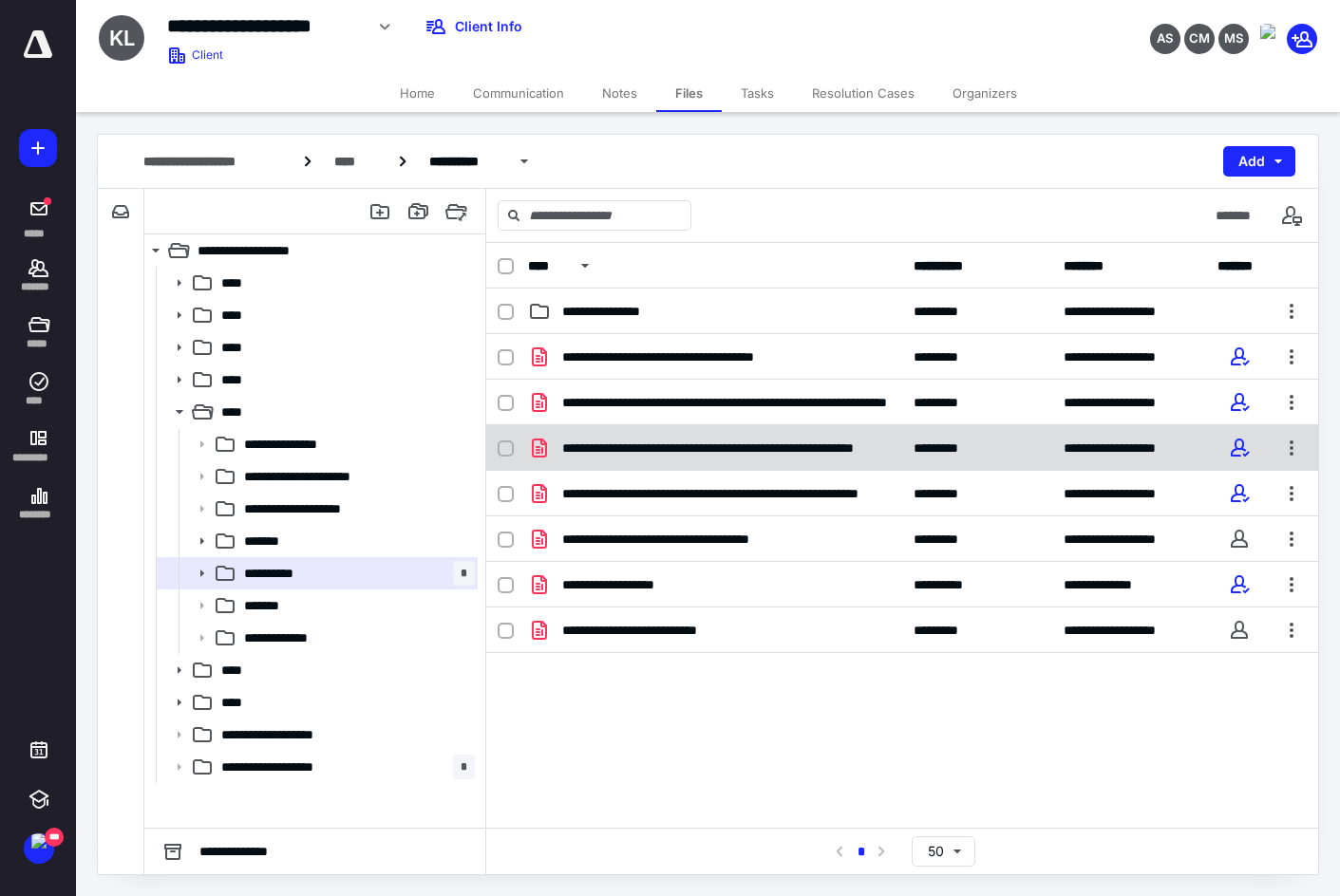 click on "**********" at bounding box center (727, 448) 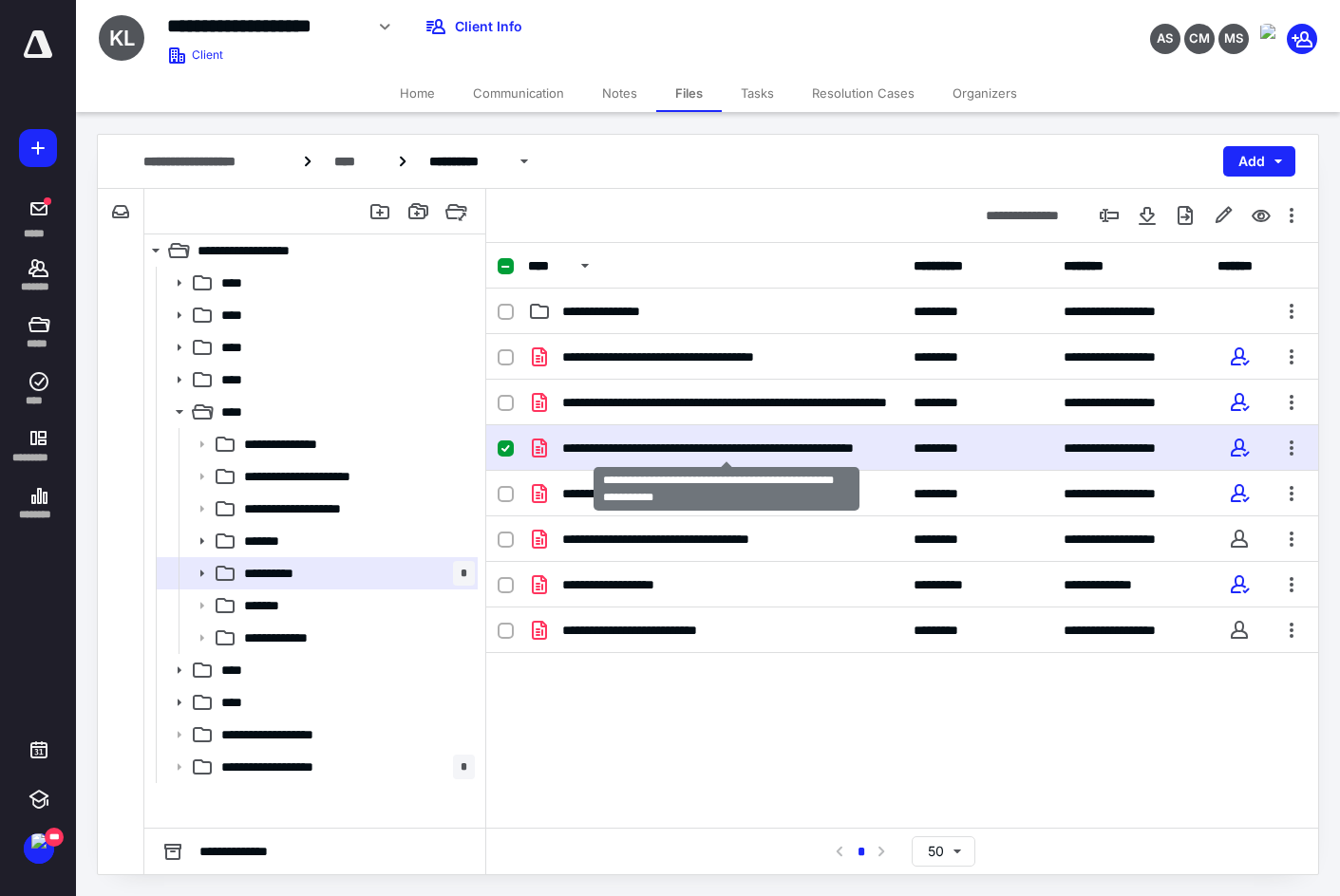 click on "**********" at bounding box center [727, 448] 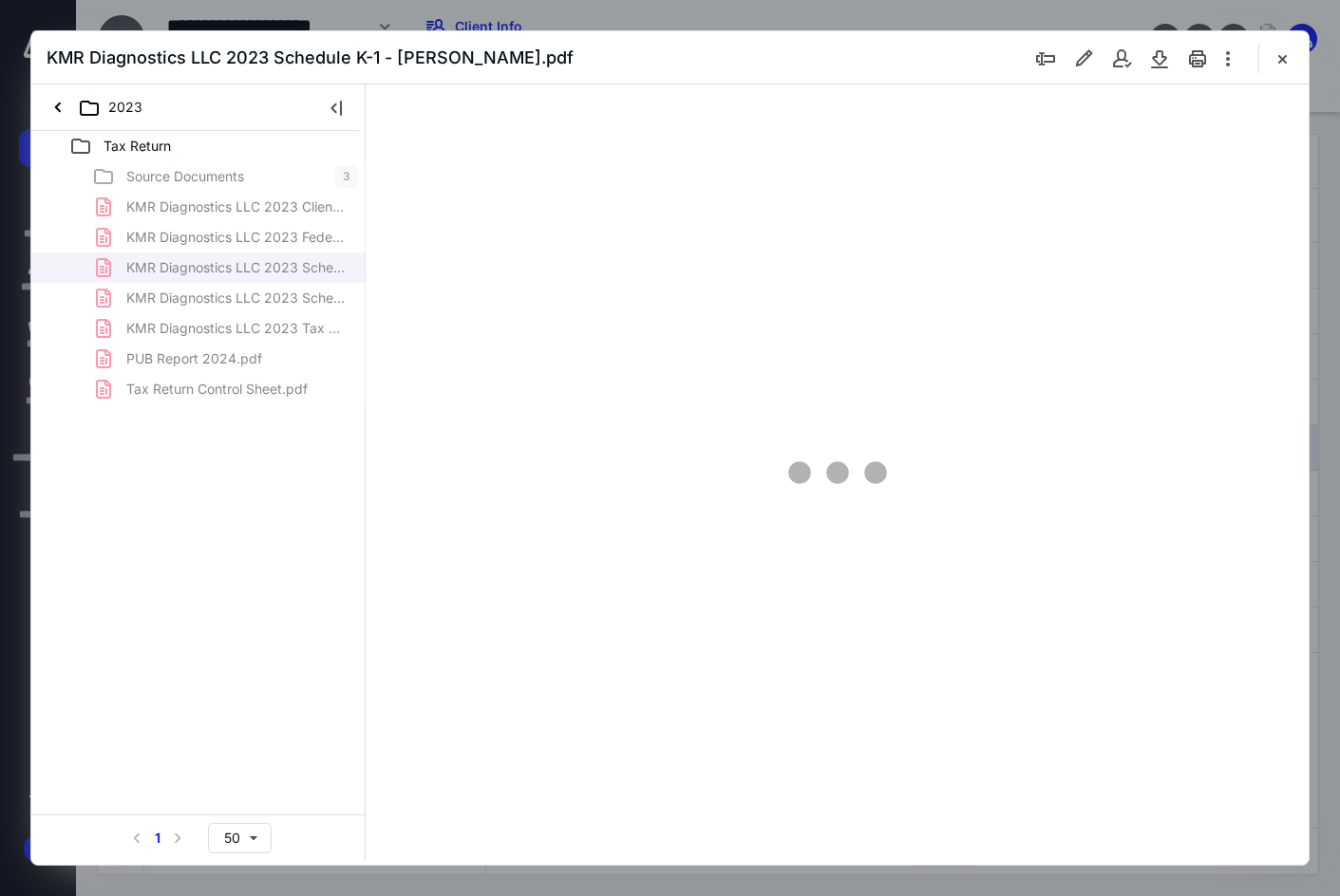 scroll, scrollTop: 0, scrollLeft: 0, axis: both 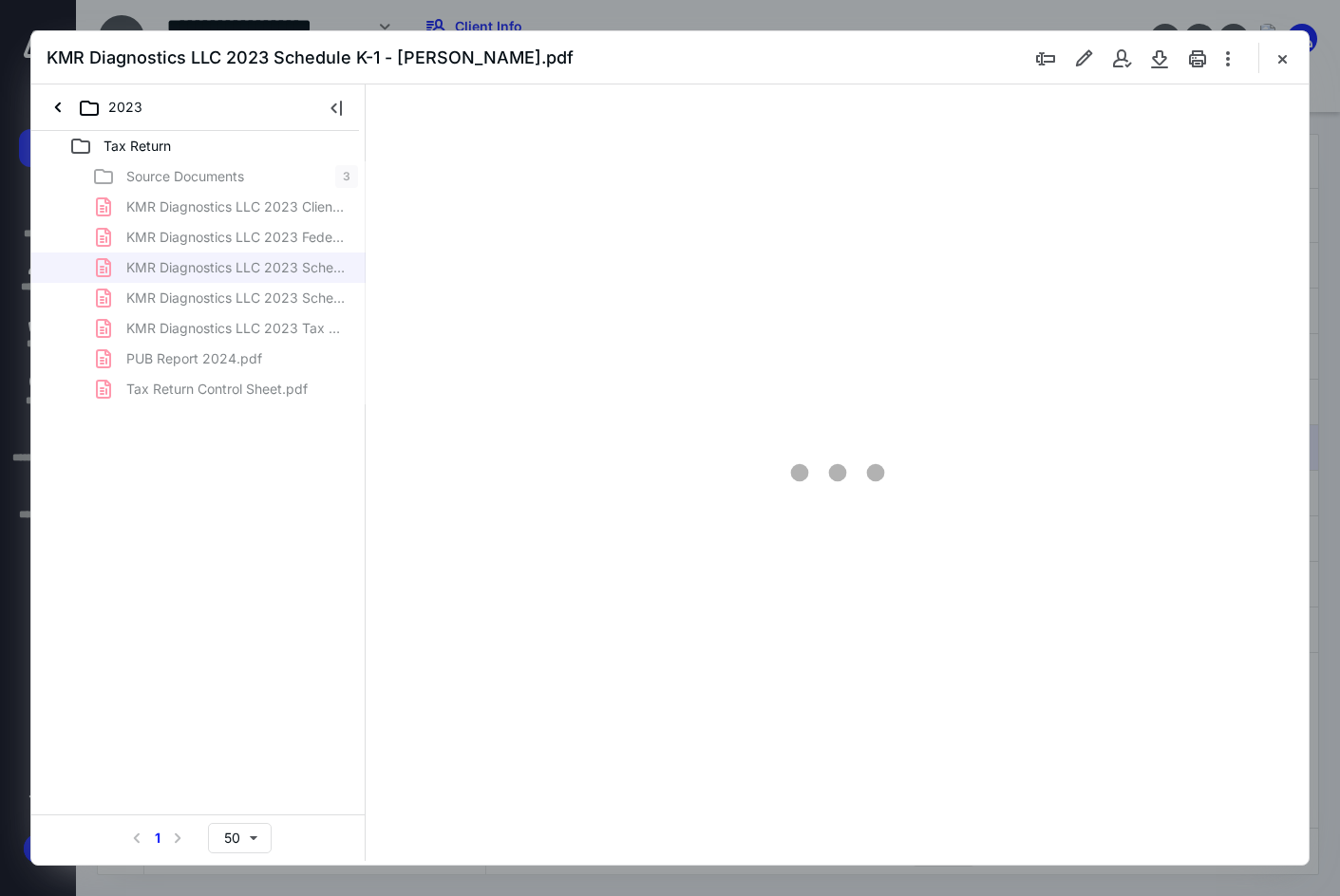 type on "159" 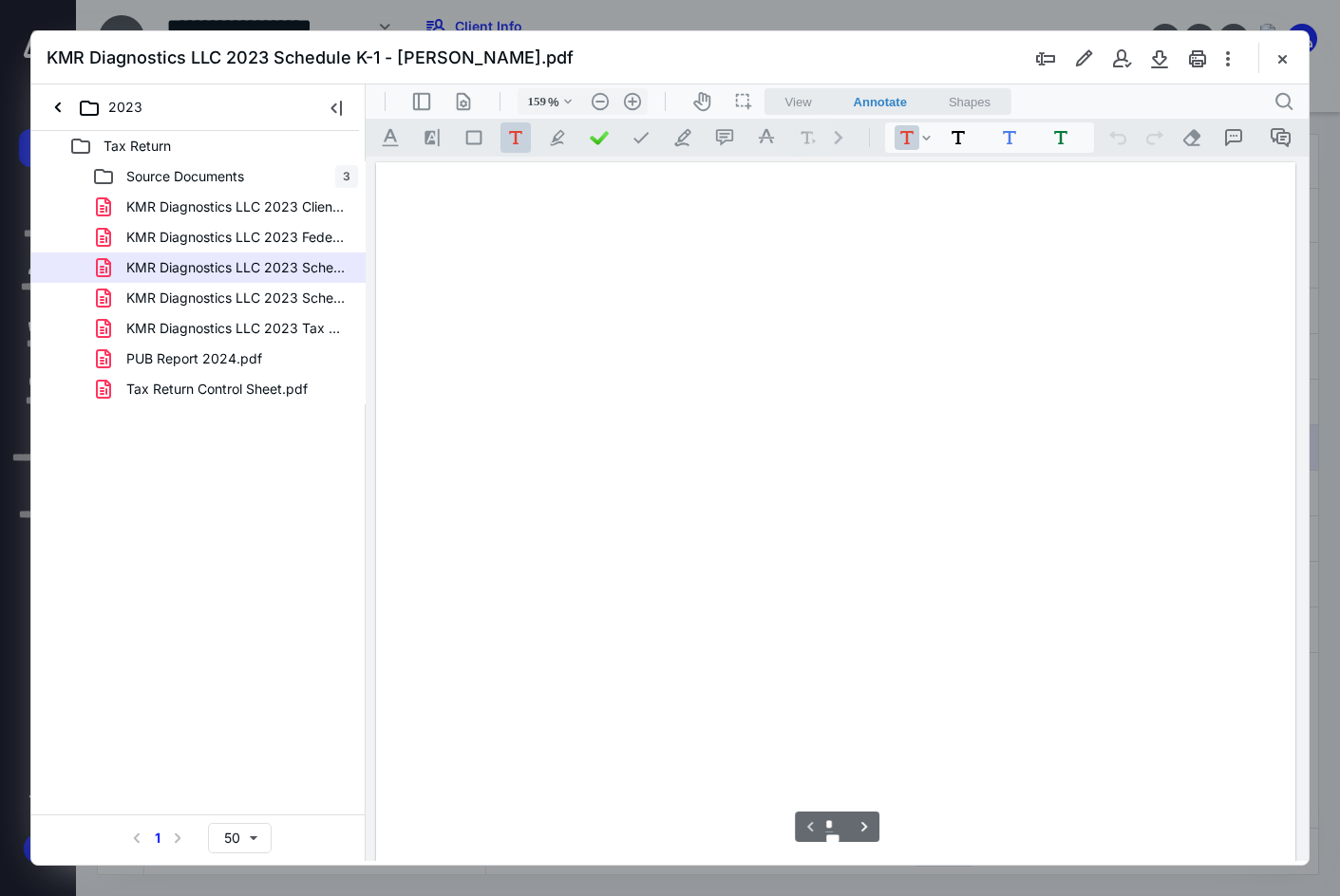 scroll, scrollTop: 78, scrollLeft: 0, axis: vertical 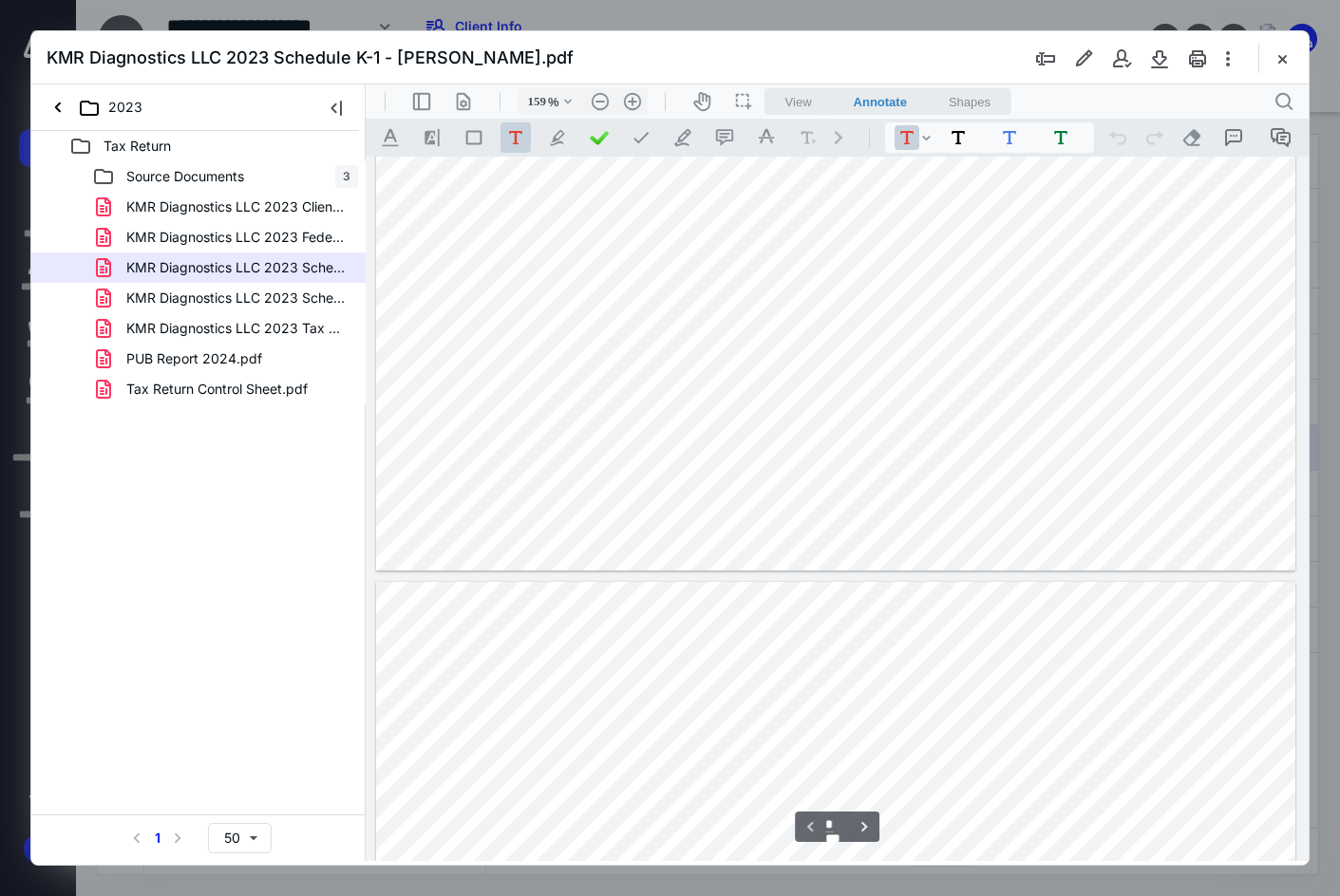 type on "*" 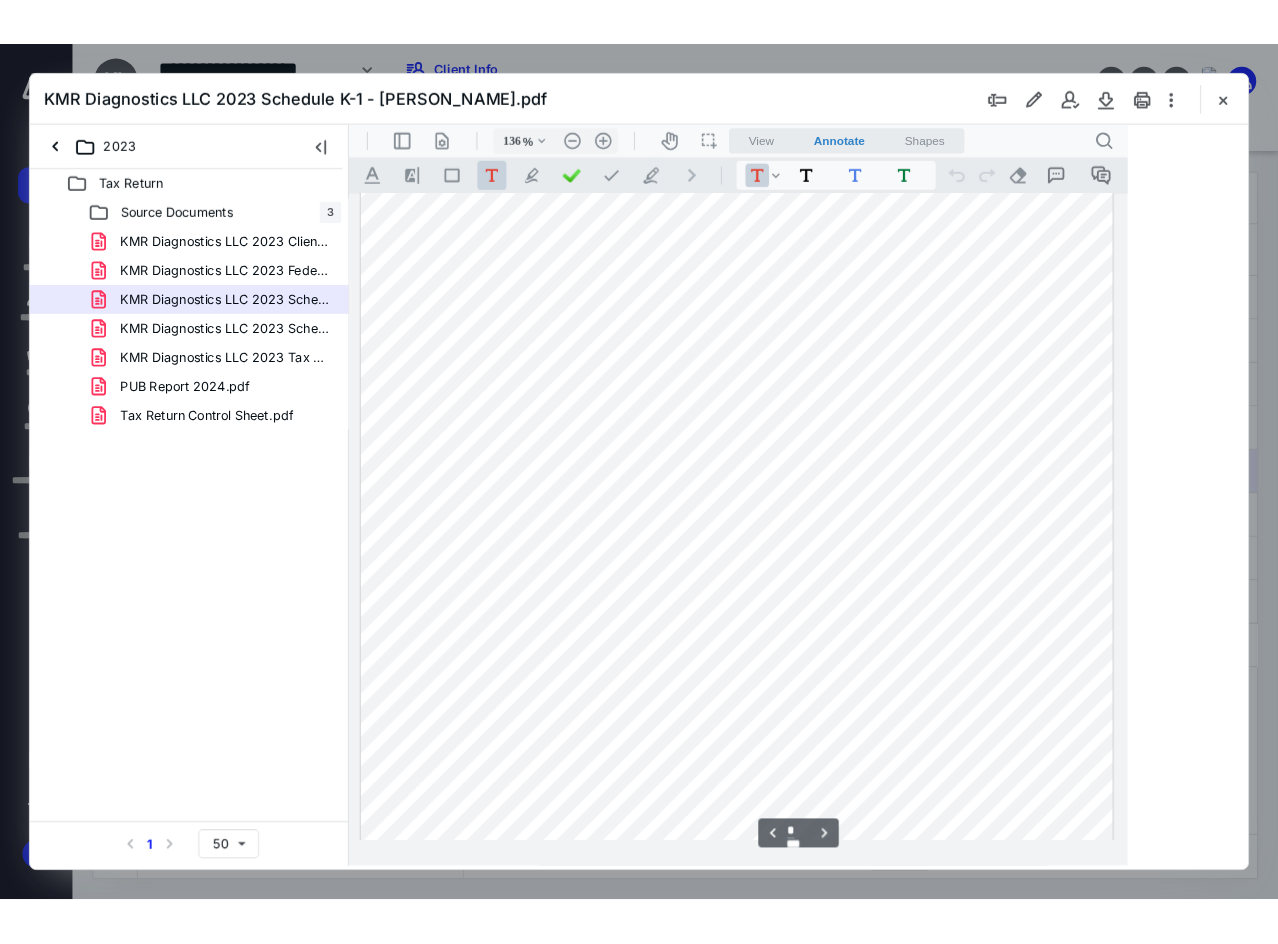 scroll, scrollTop: 1229, scrollLeft: 0, axis: vertical 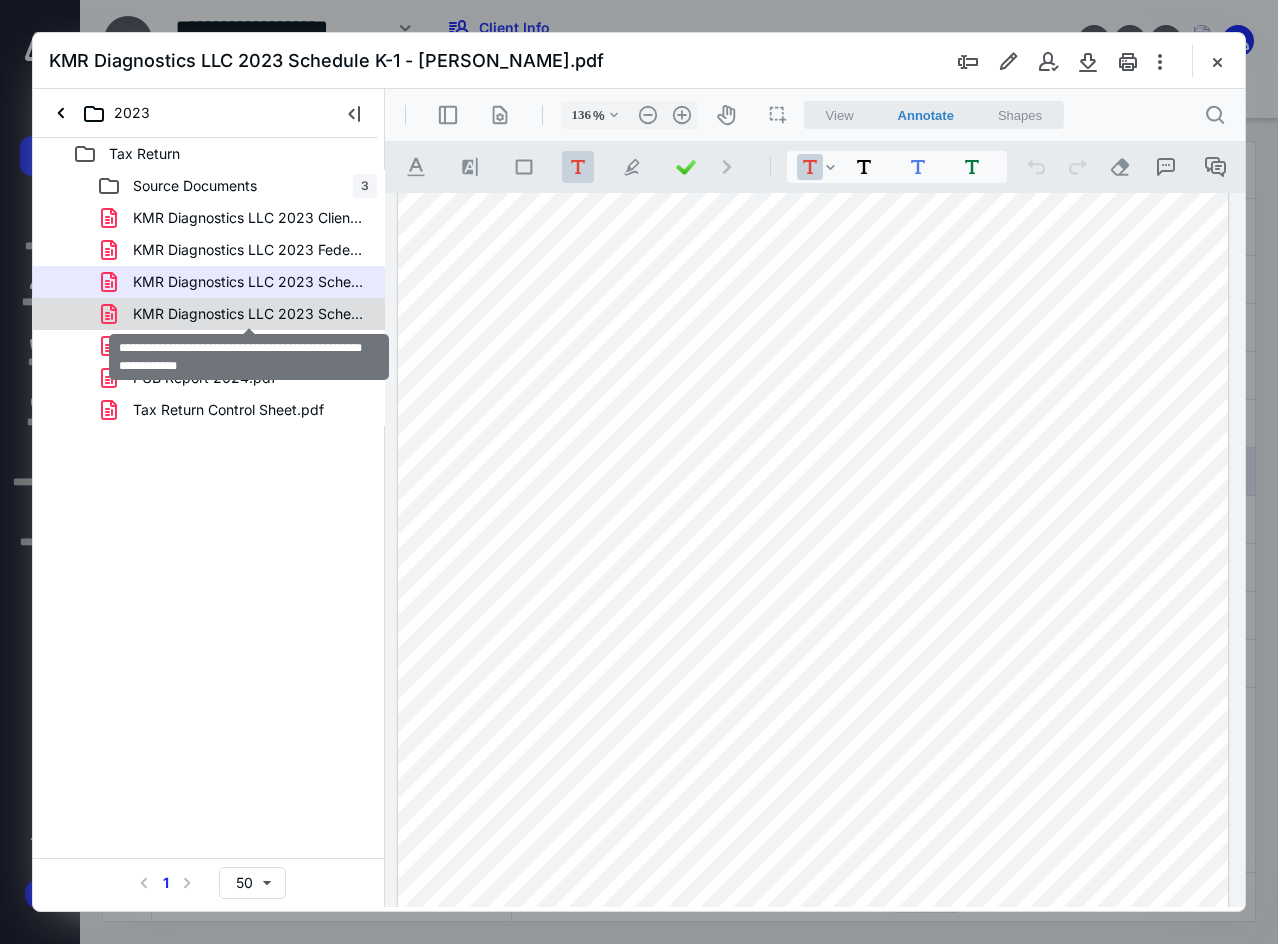 click on "KMR Diagnostics LLC 2023 Schedule K-1 - MIOA Enterprises I.pdf" at bounding box center (249, 314) 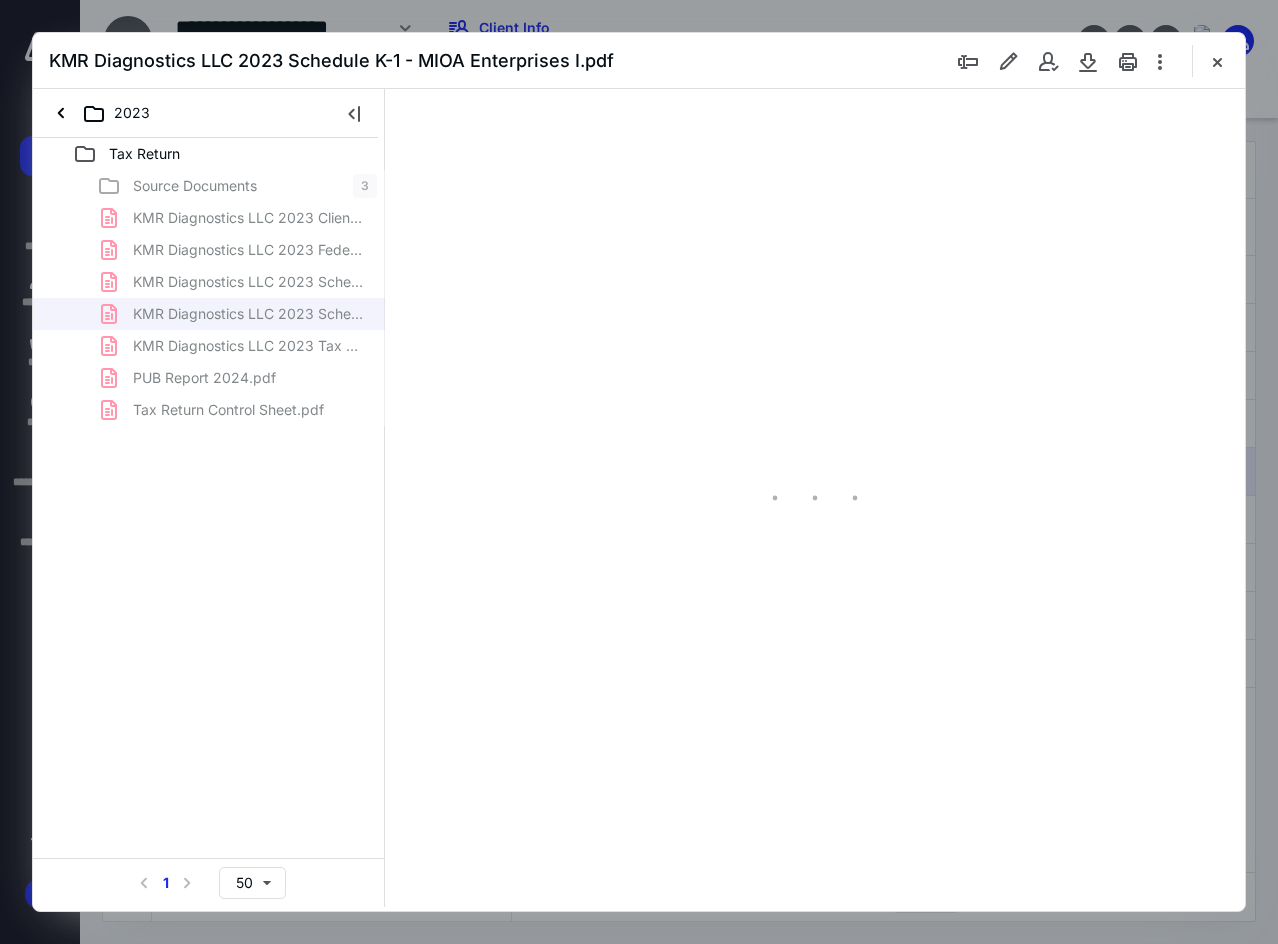 type on "137" 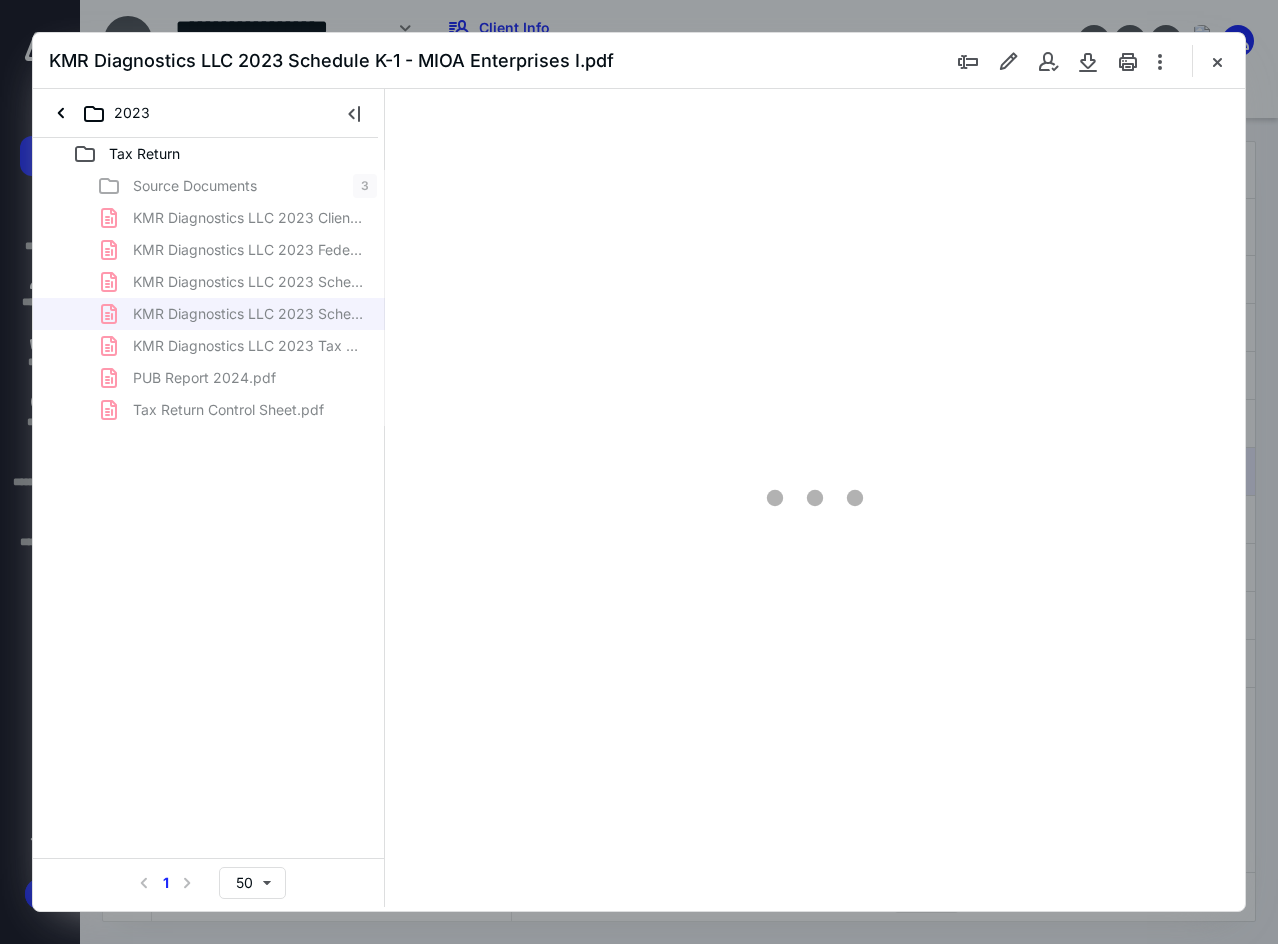 scroll, scrollTop: 109, scrollLeft: 0, axis: vertical 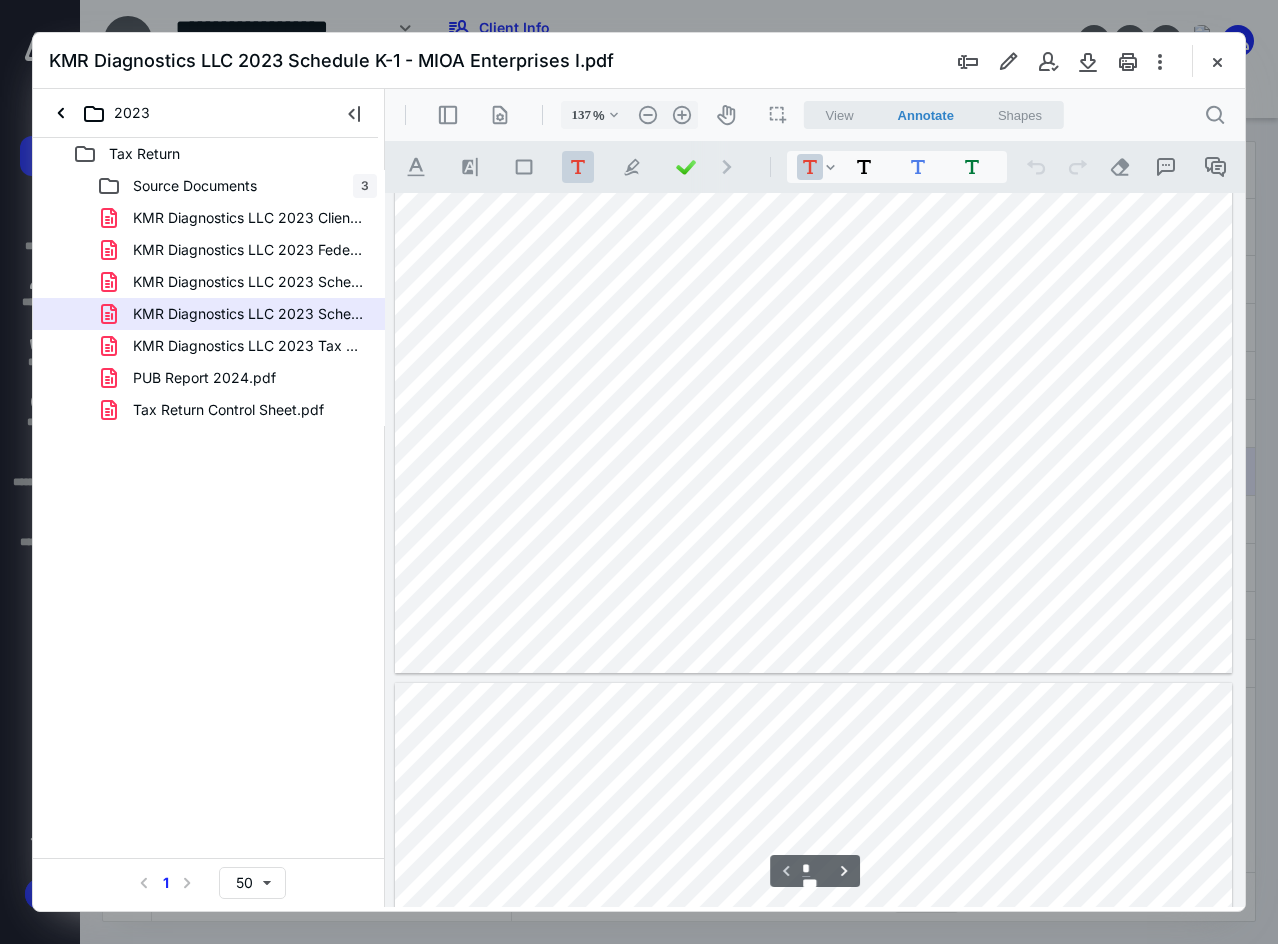 type on "*" 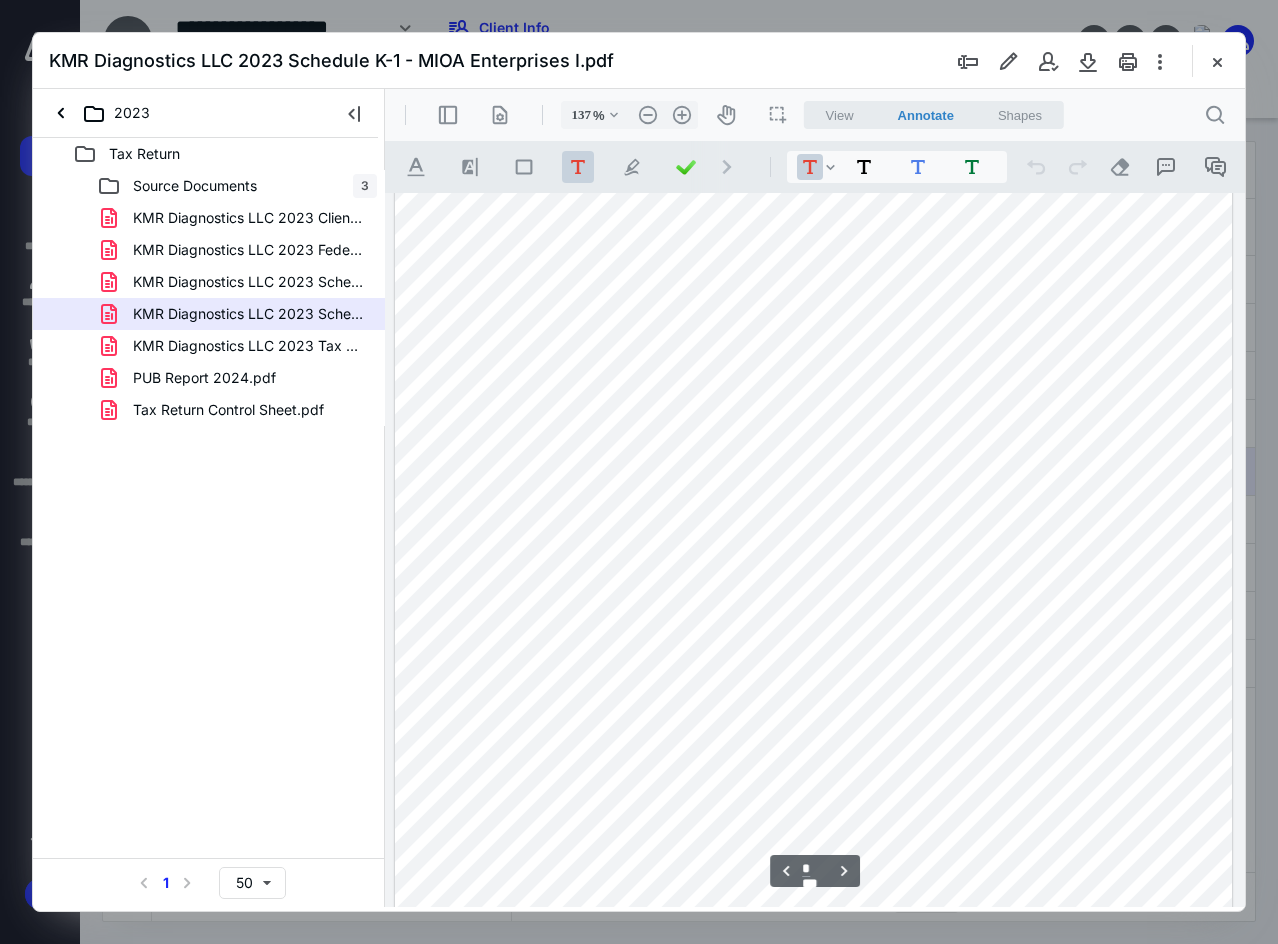 scroll, scrollTop: 1209, scrollLeft: 0, axis: vertical 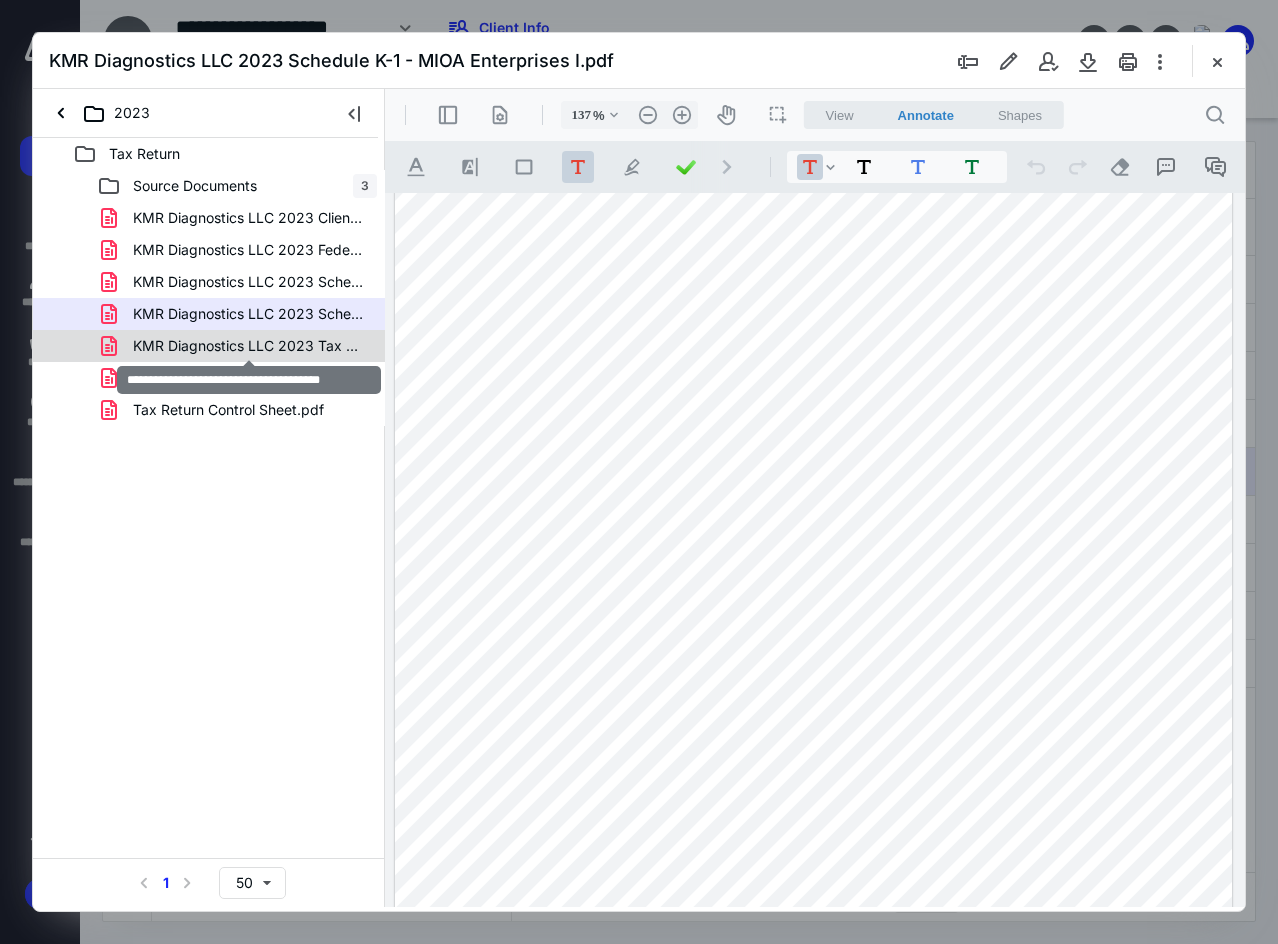 click on "KMR Diagnostics LLC 2023 Tax Return.pdf" at bounding box center [249, 346] 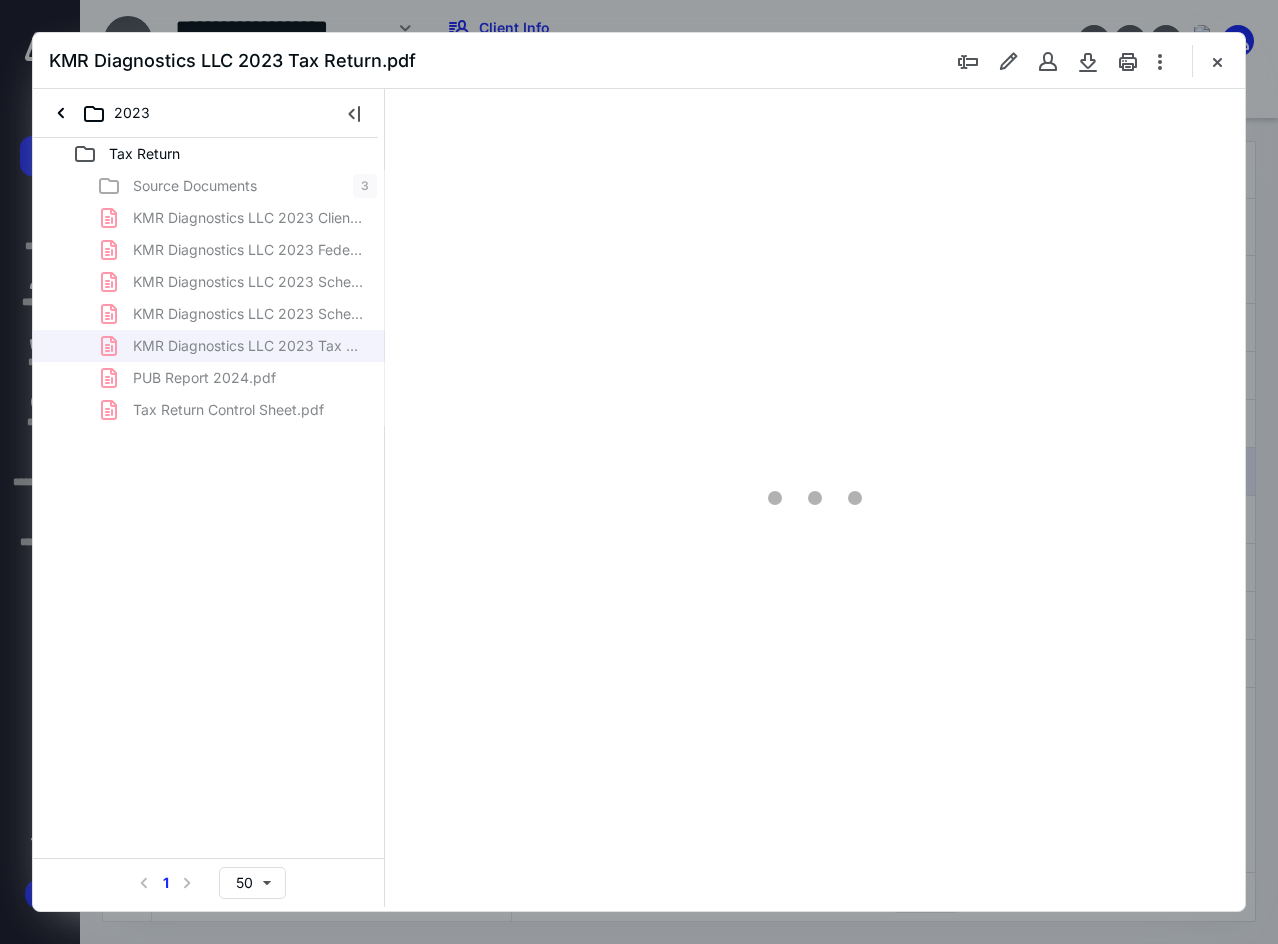 type on "137" 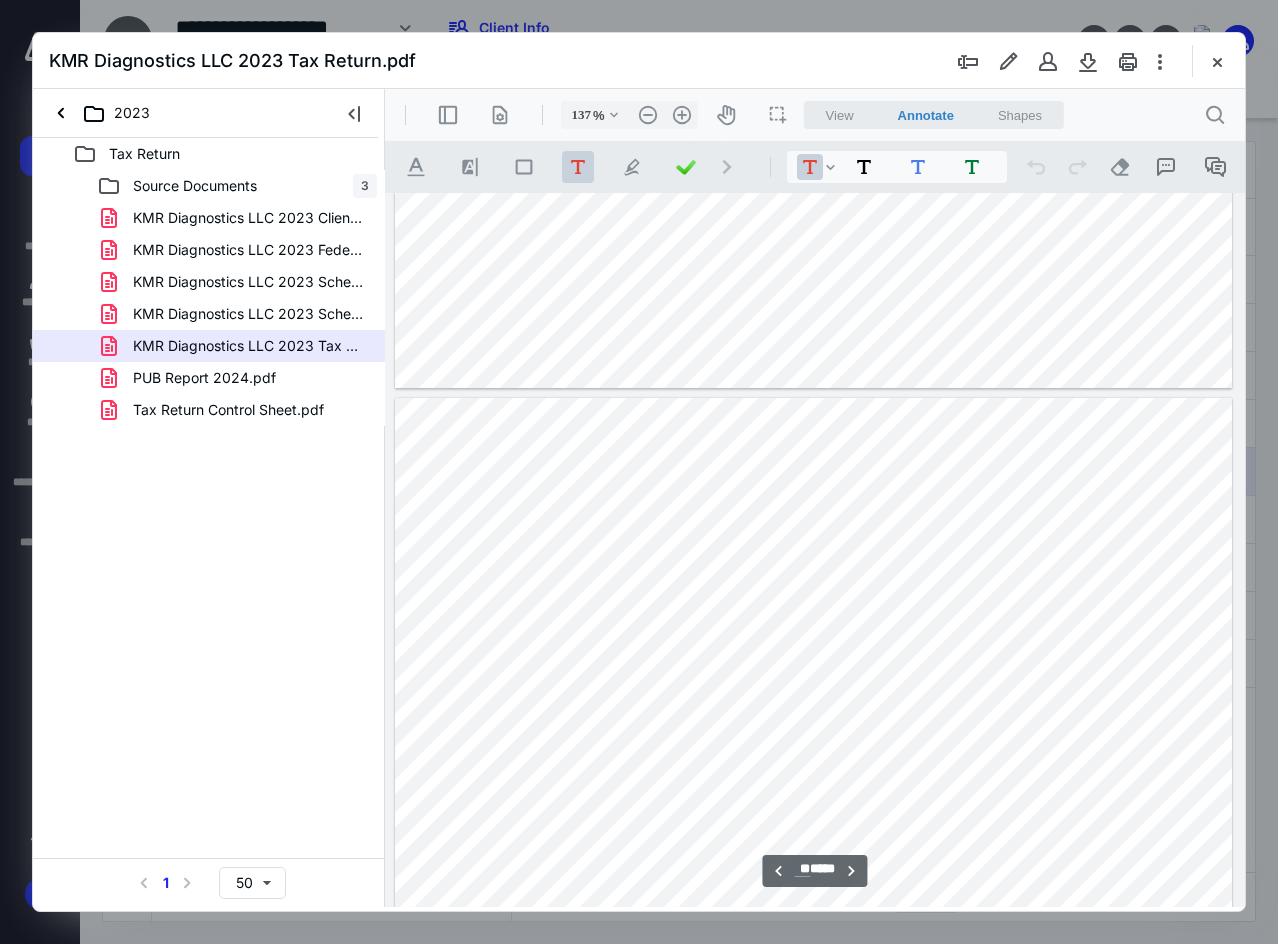 scroll, scrollTop: 18409, scrollLeft: 0, axis: vertical 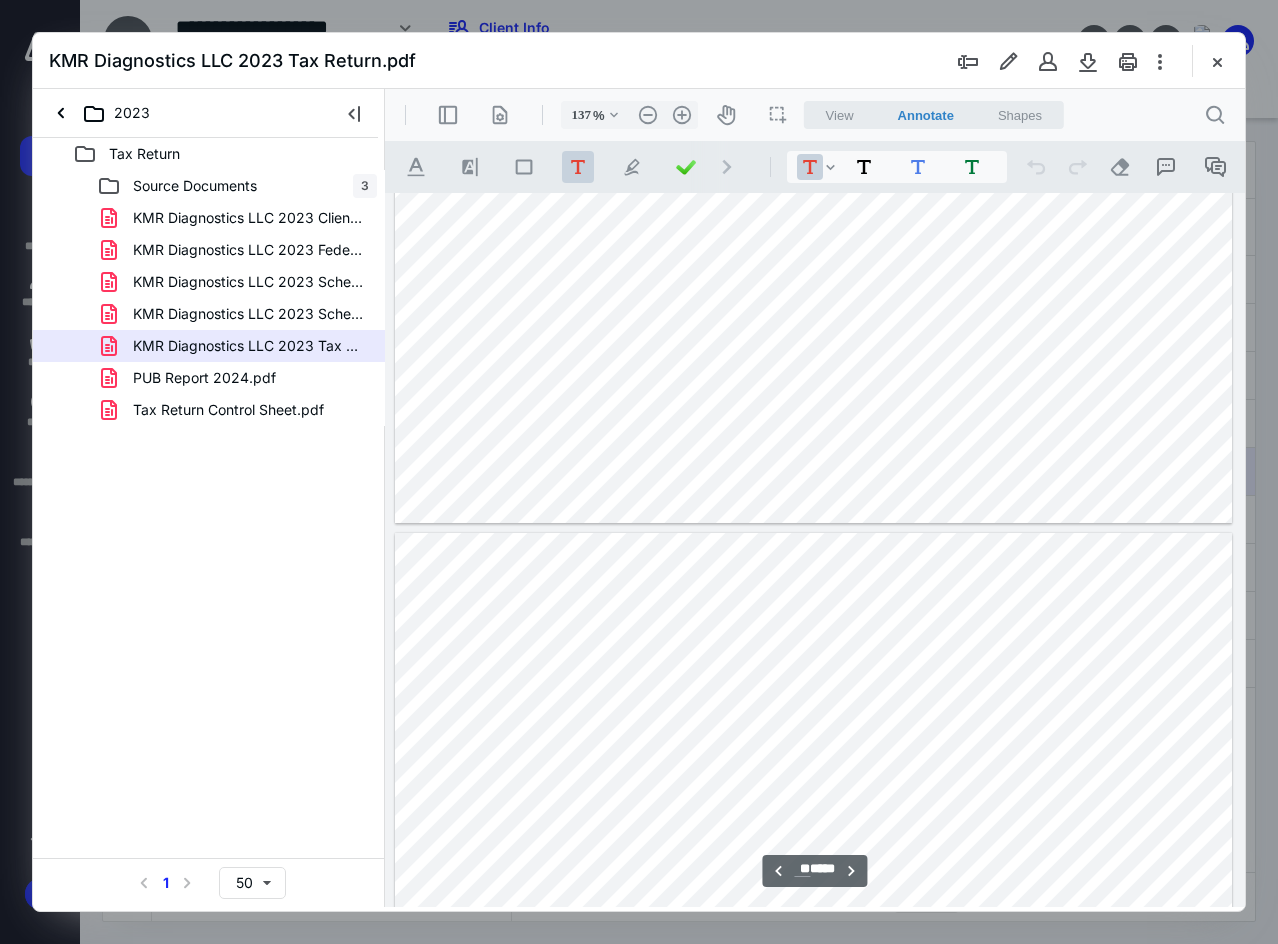 type on "**" 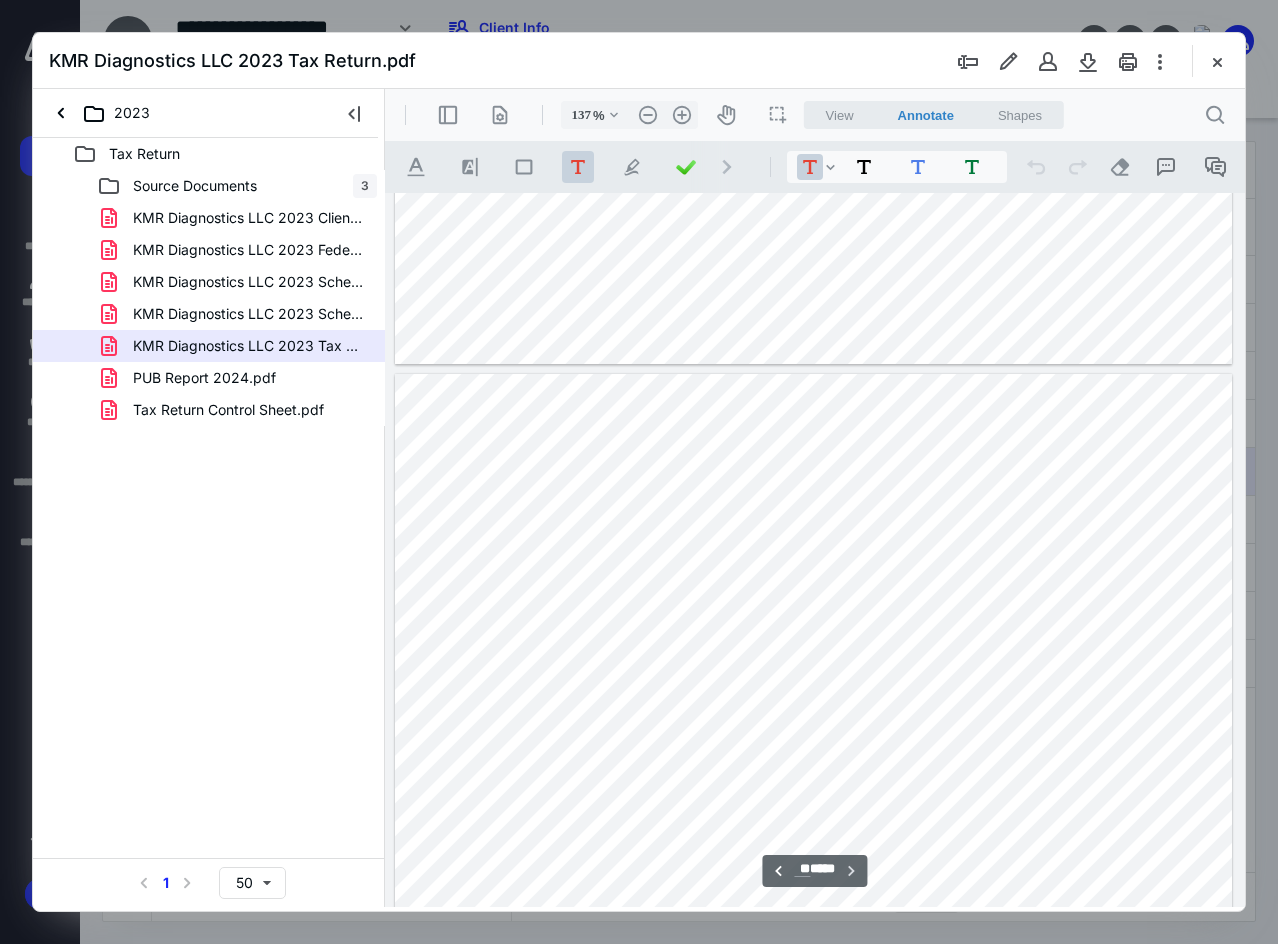 scroll, scrollTop: 21709, scrollLeft: 0, axis: vertical 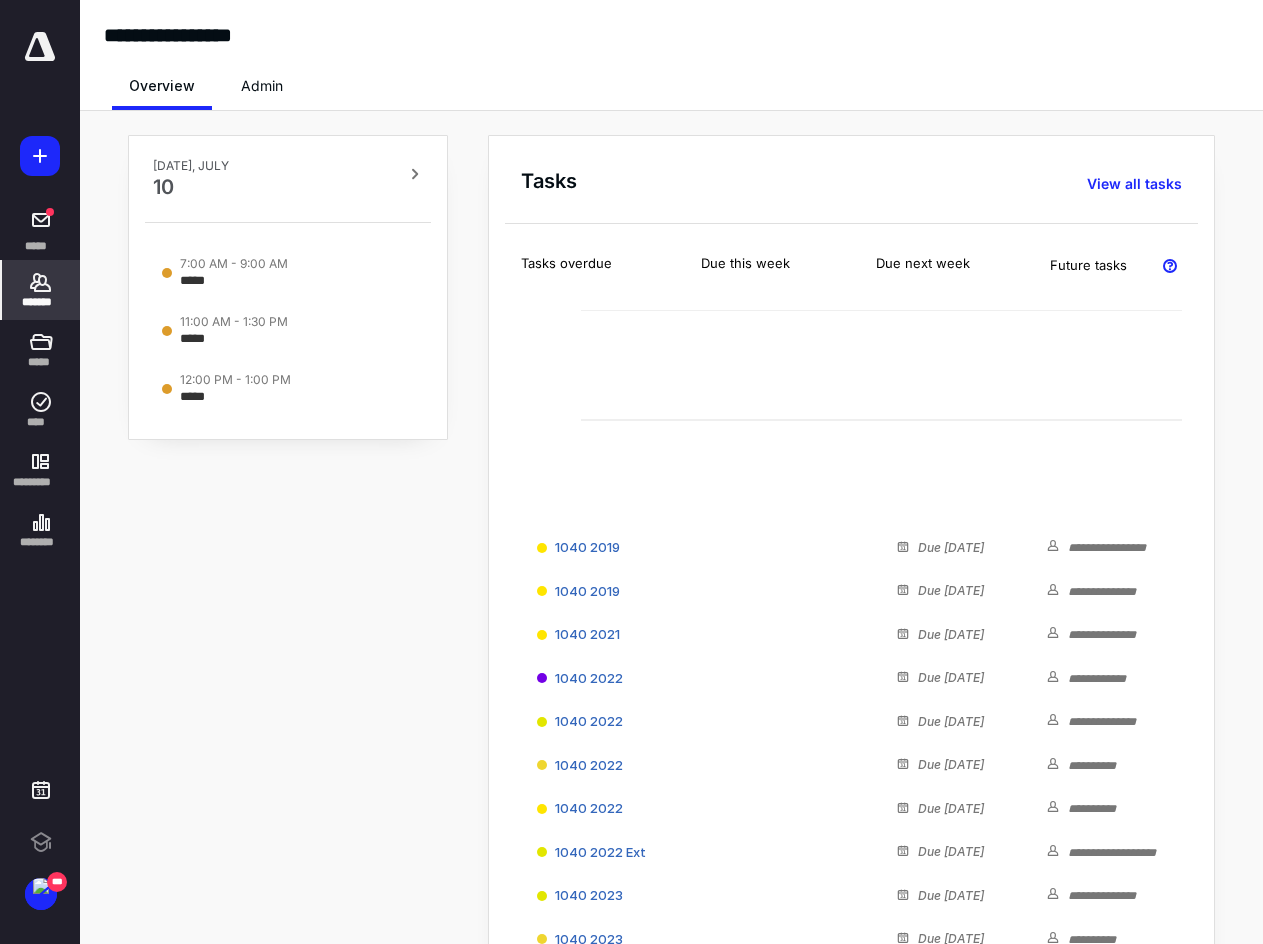 click 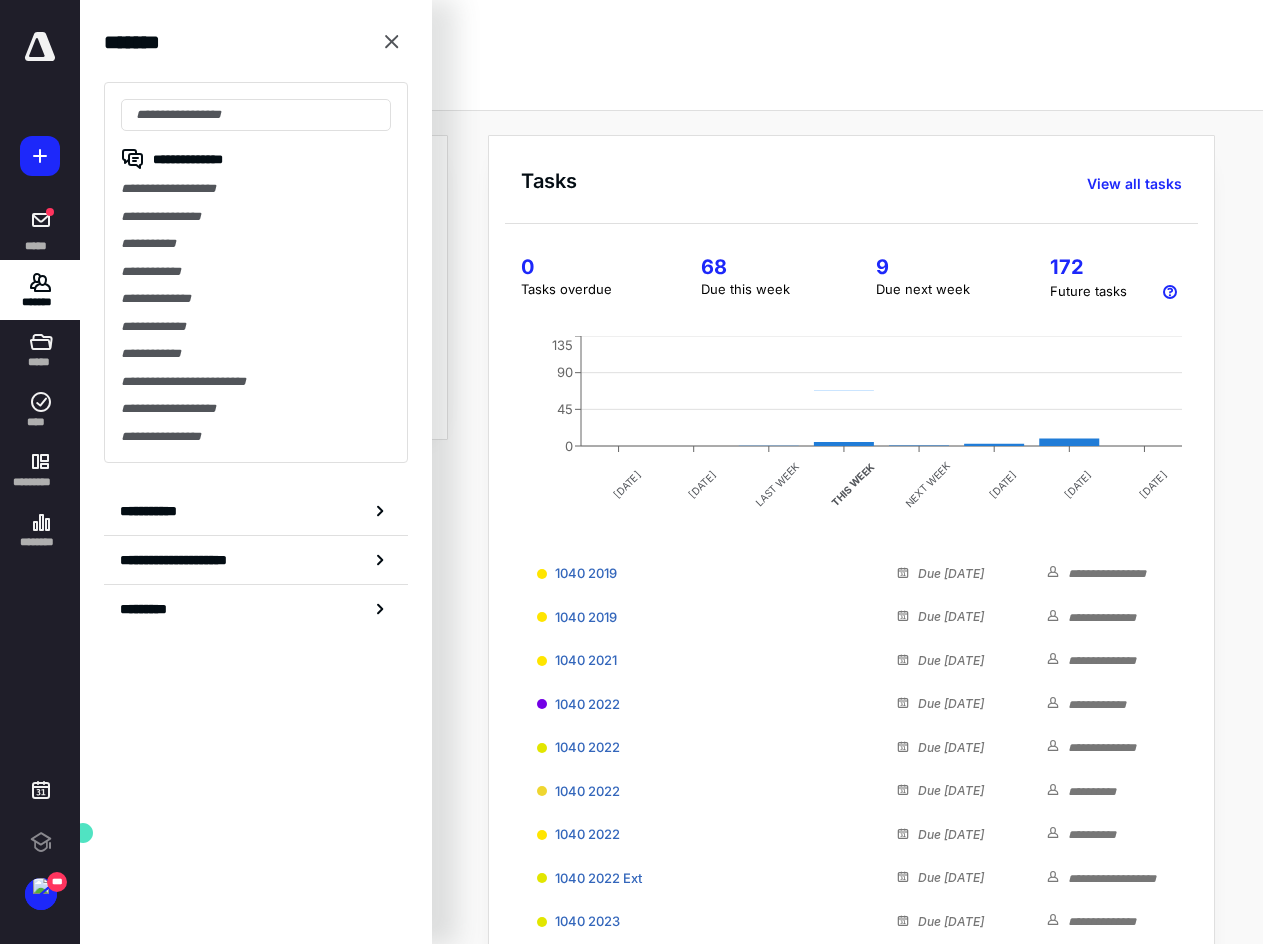 scroll, scrollTop: 0, scrollLeft: 0, axis: both 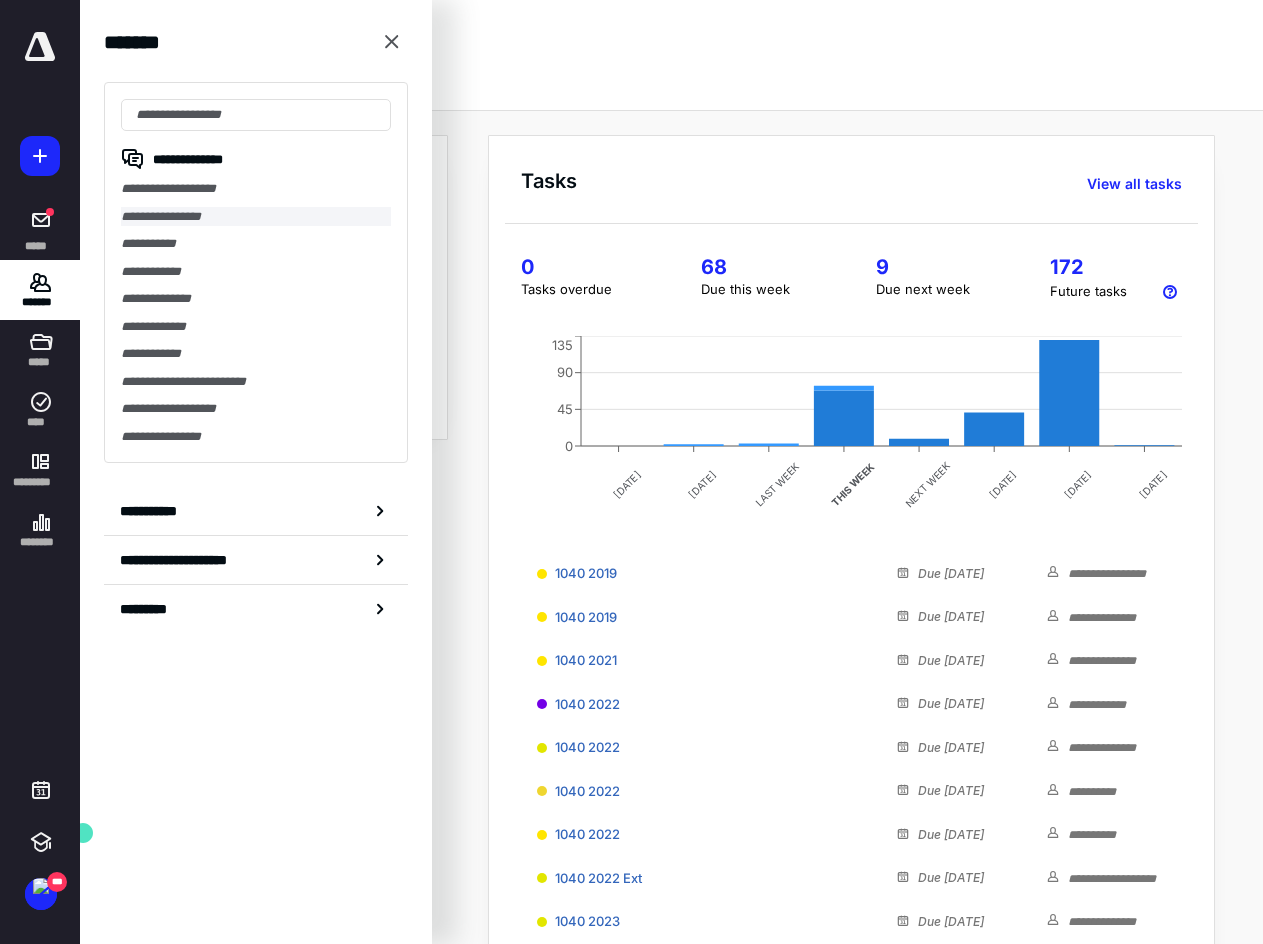 click on "**********" at bounding box center [256, 217] 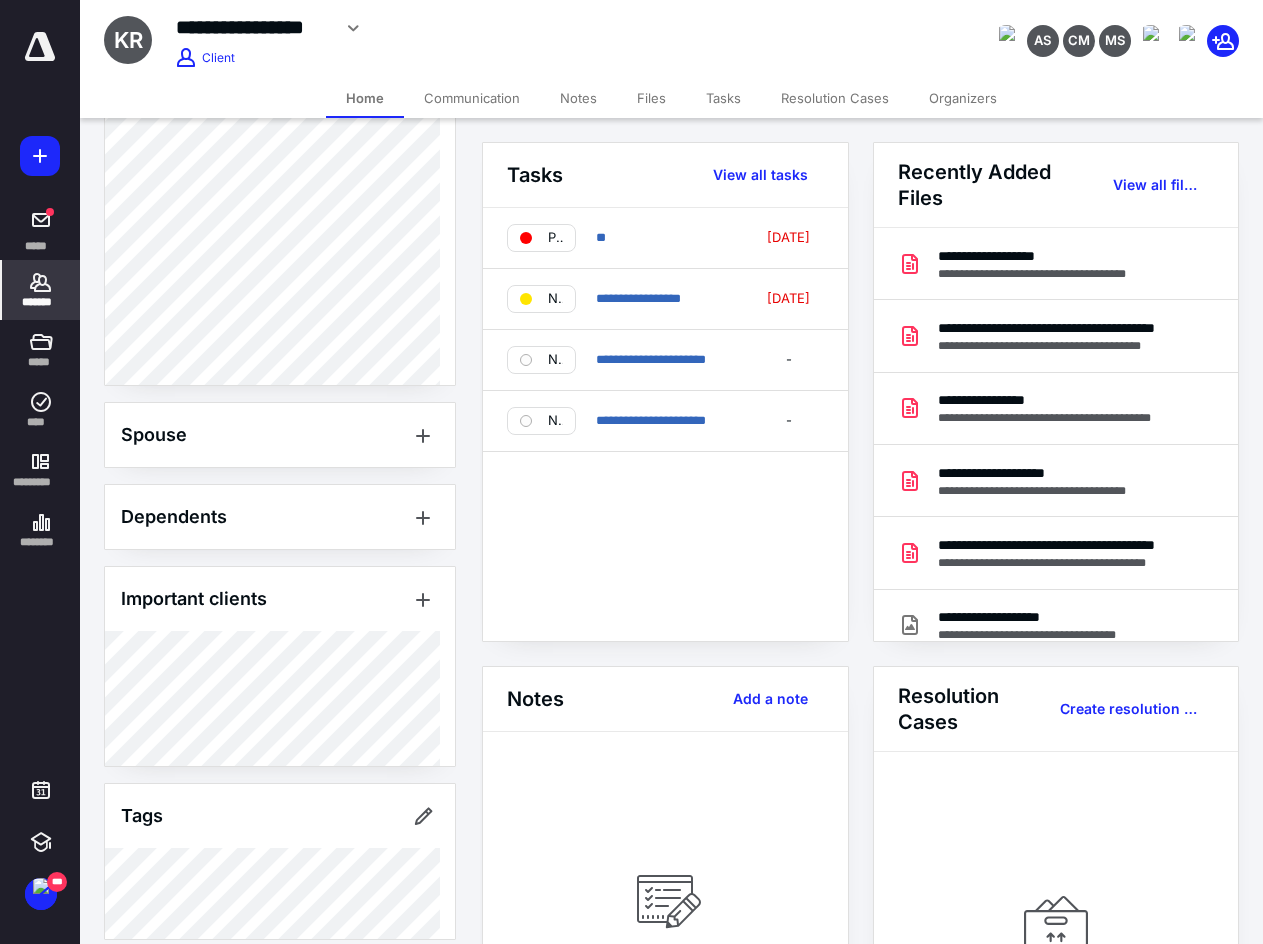 scroll, scrollTop: 919, scrollLeft: 0, axis: vertical 